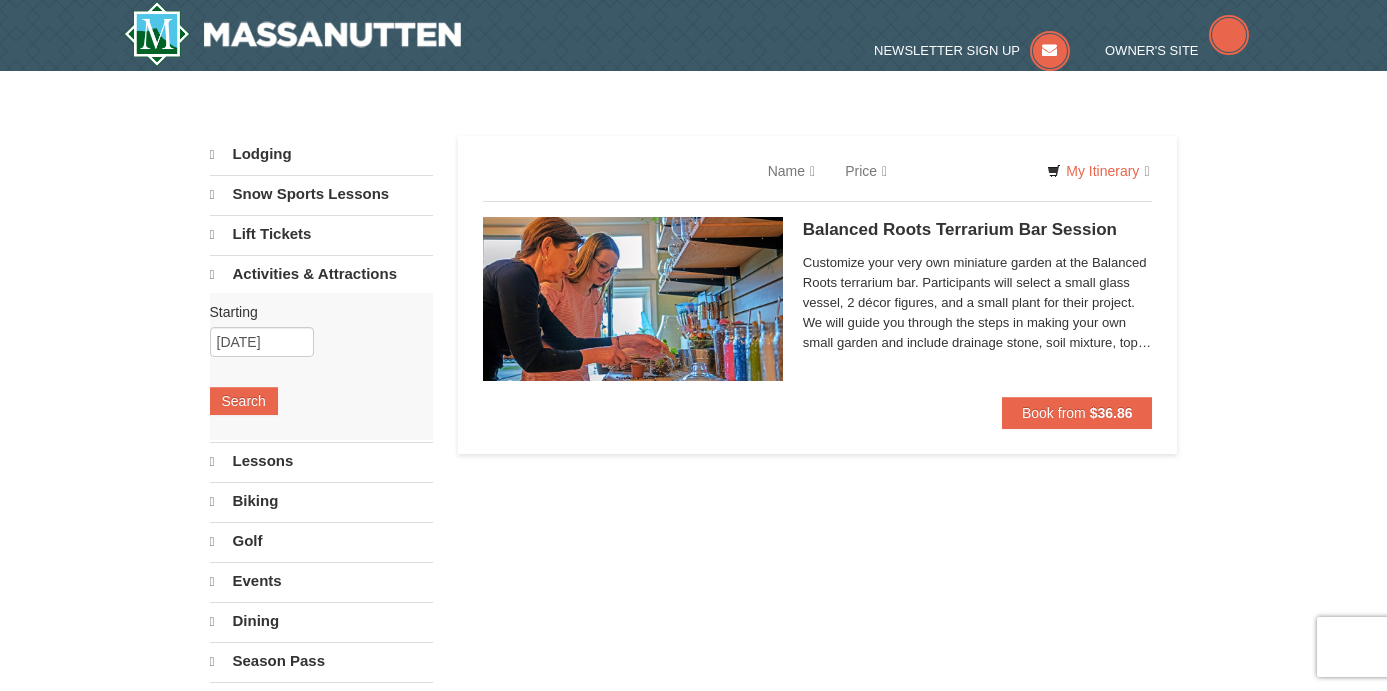 scroll, scrollTop: 0, scrollLeft: 0, axis: both 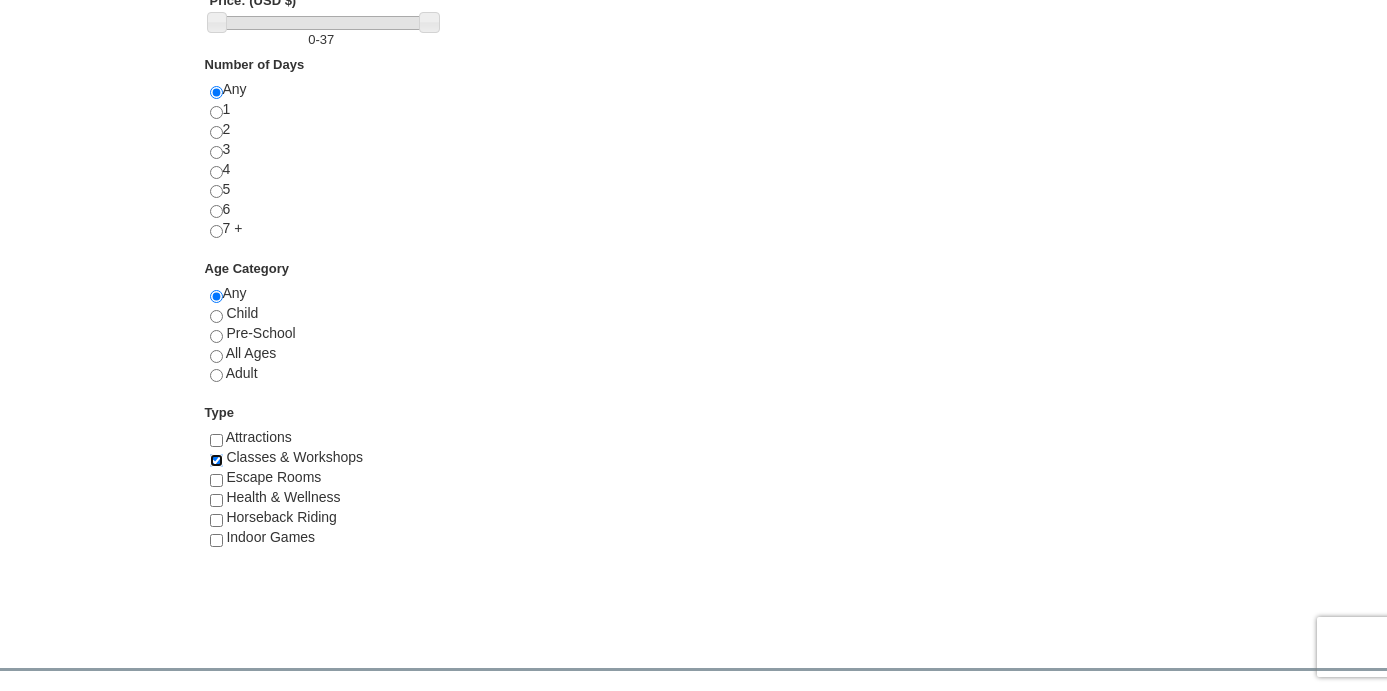 click at bounding box center [216, 460] 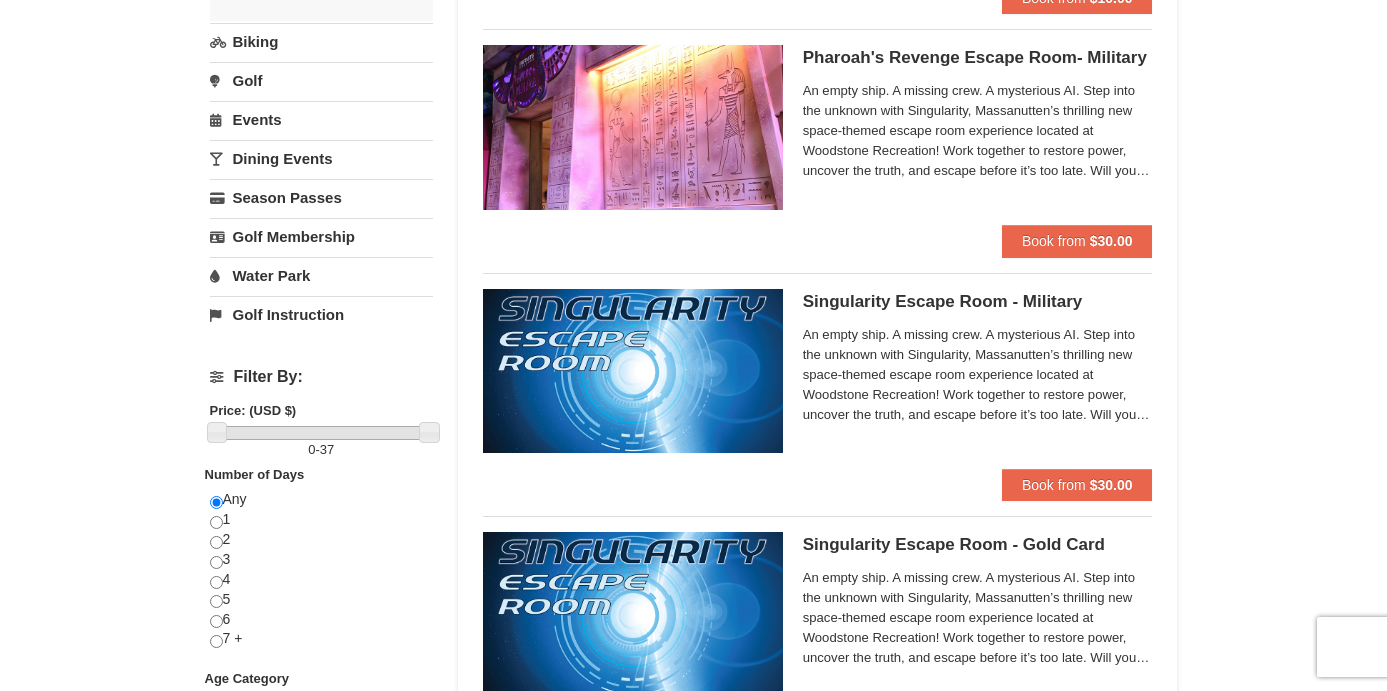 scroll, scrollTop: 0, scrollLeft: 0, axis: both 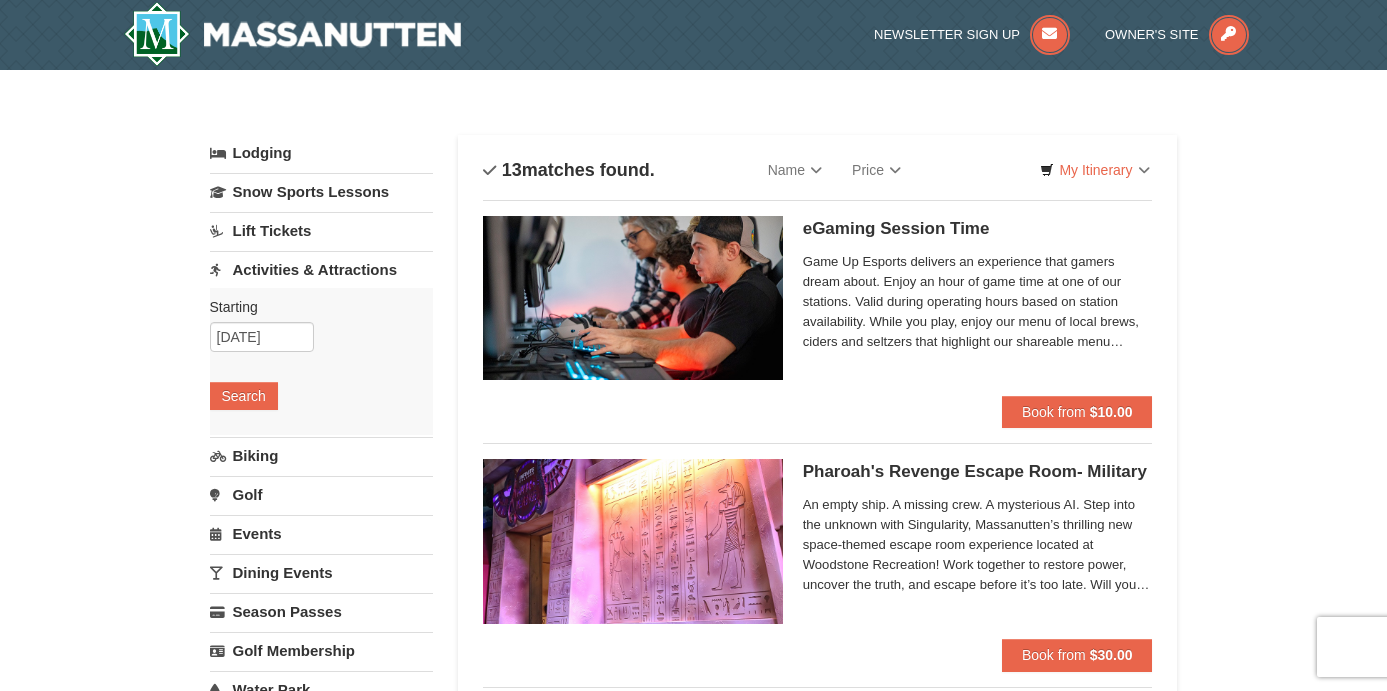 click on "Biking" at bounding box center [321, 455] 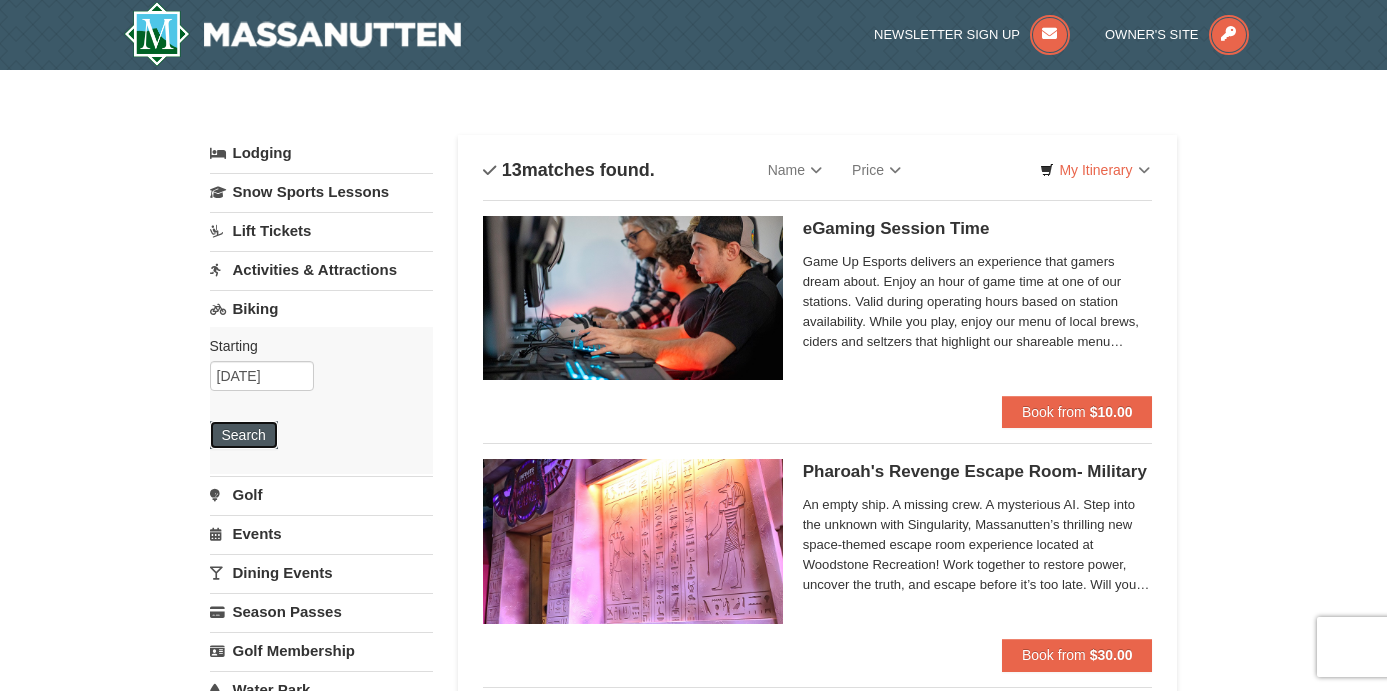 click on "Search" at bounding box center (244, 435) 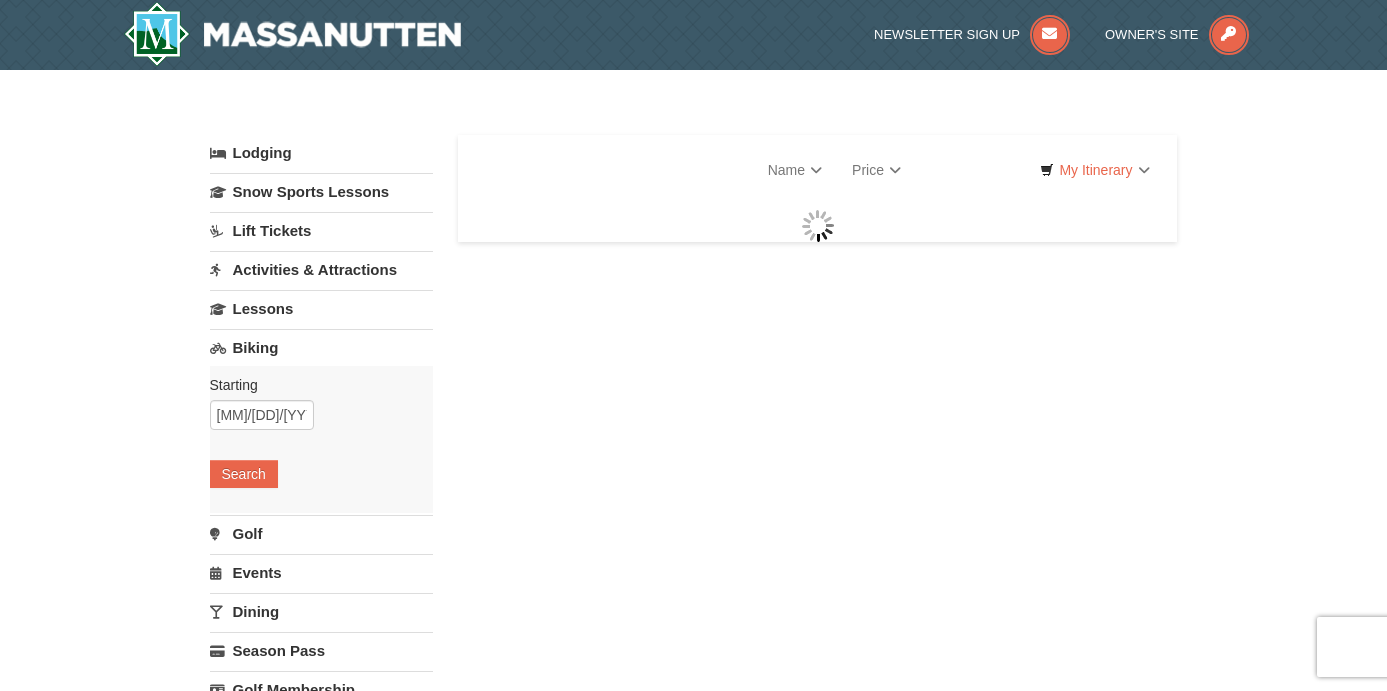 scroll, scrollTop: 0, scrollLeft: 0, axis: both 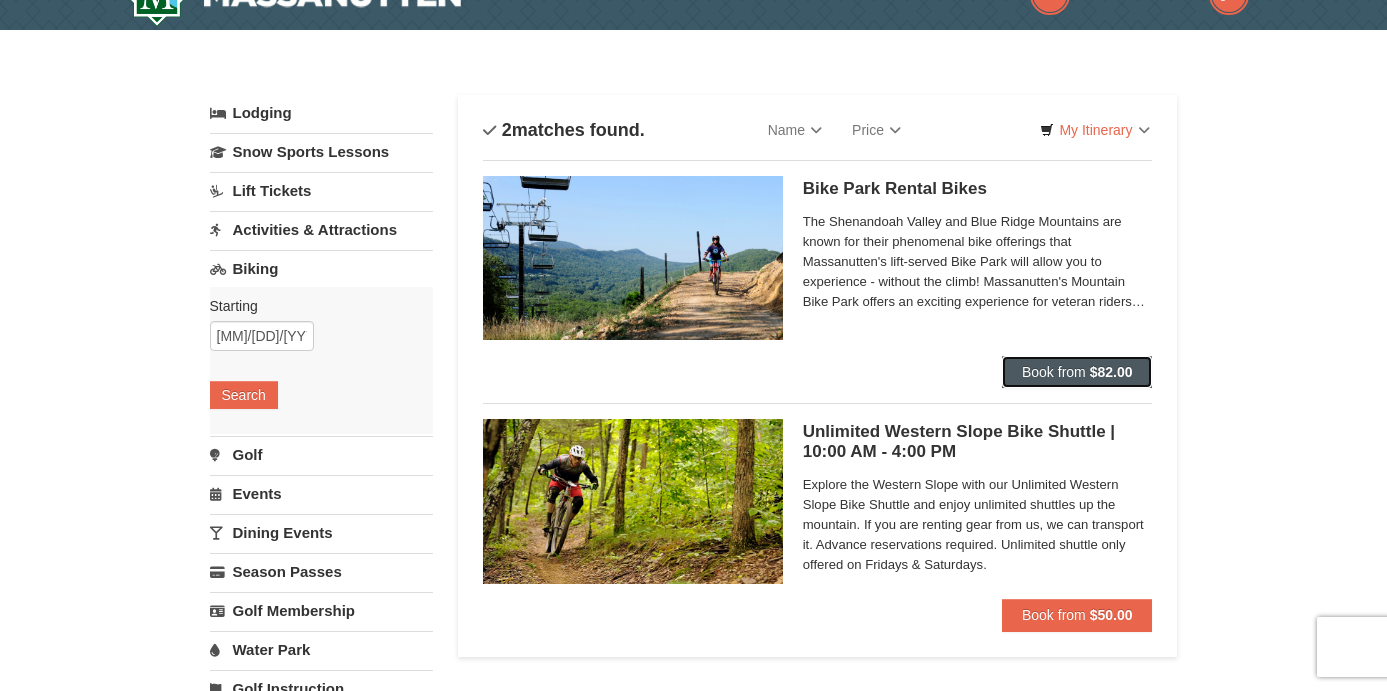 click on "Book from" at bounding box center (1054, 372) 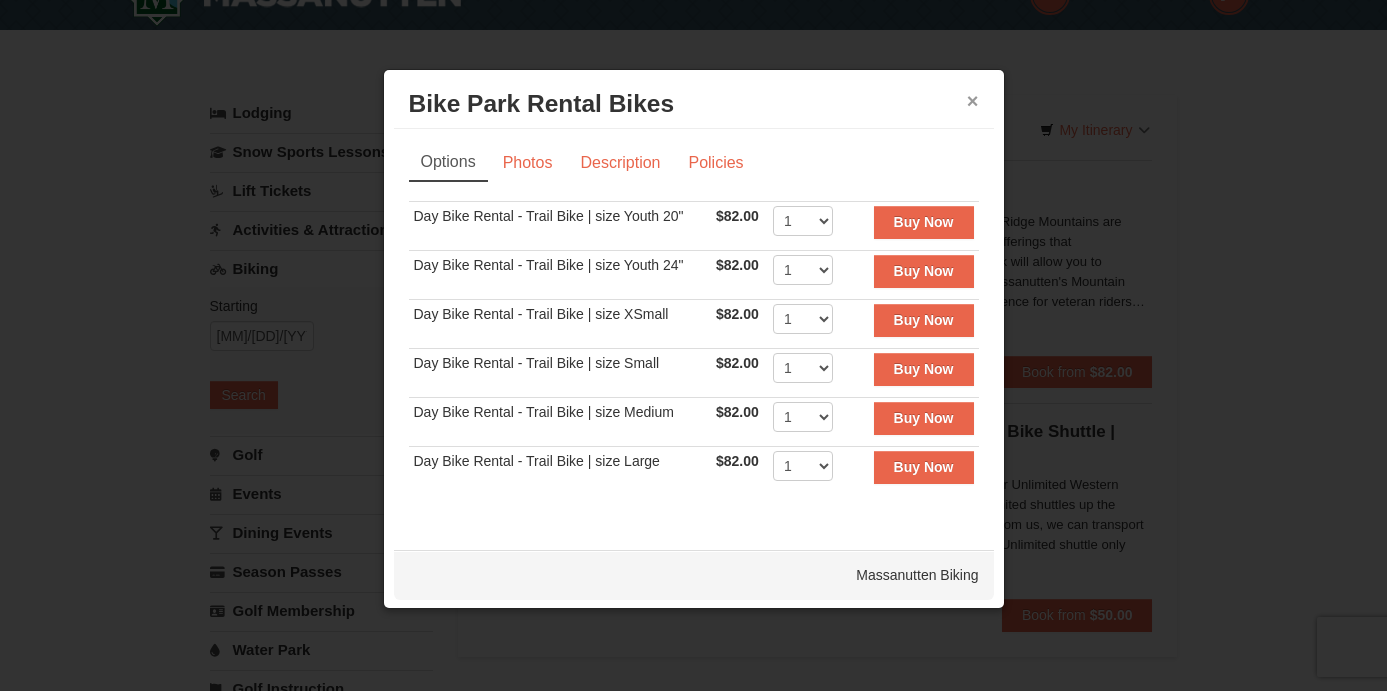 click on "×" at bounding box center [973, 101] 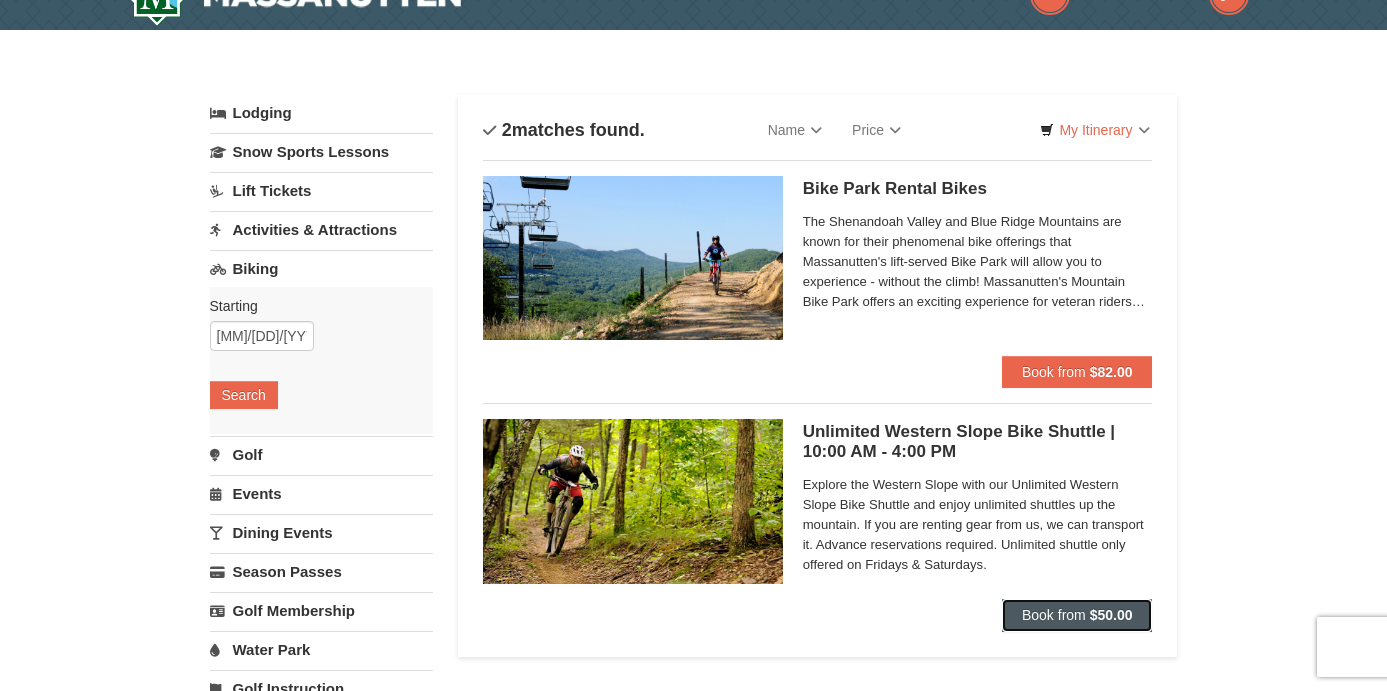click on "Book from" at bounding box center (1054, 615) 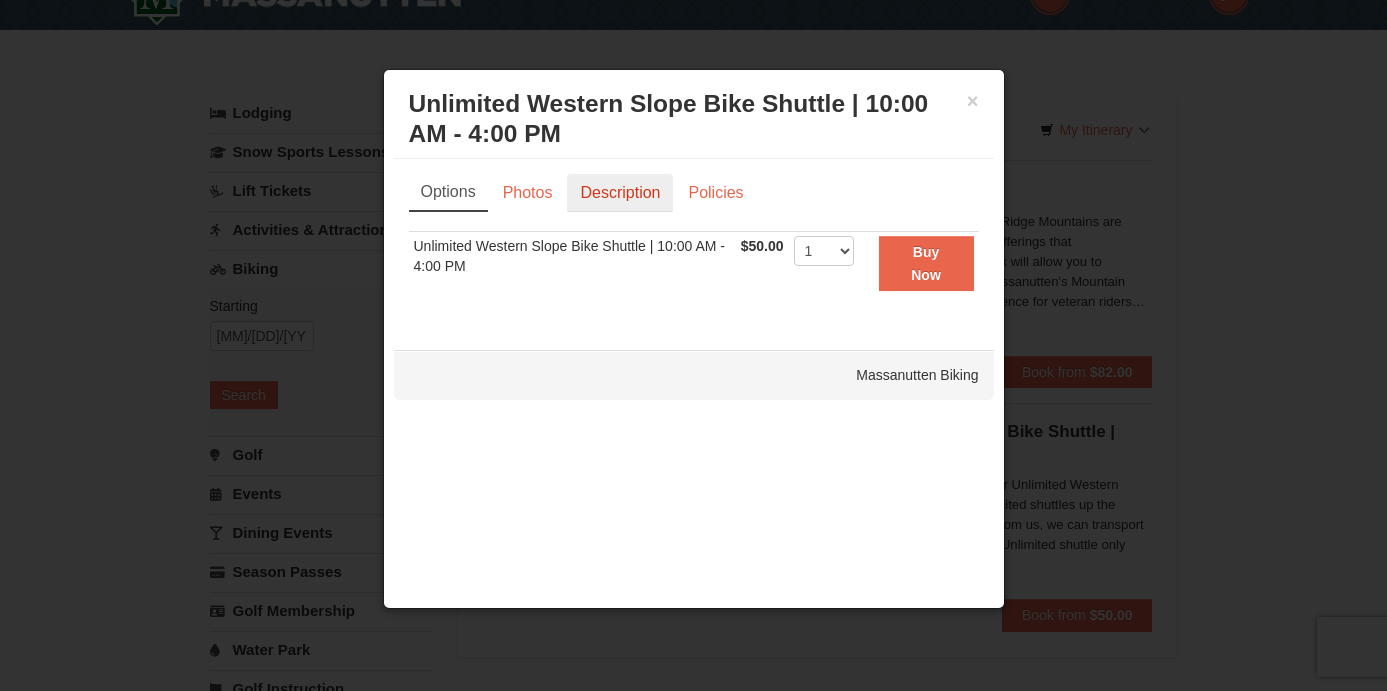 click on "Description" at bounding box center [620, 193] 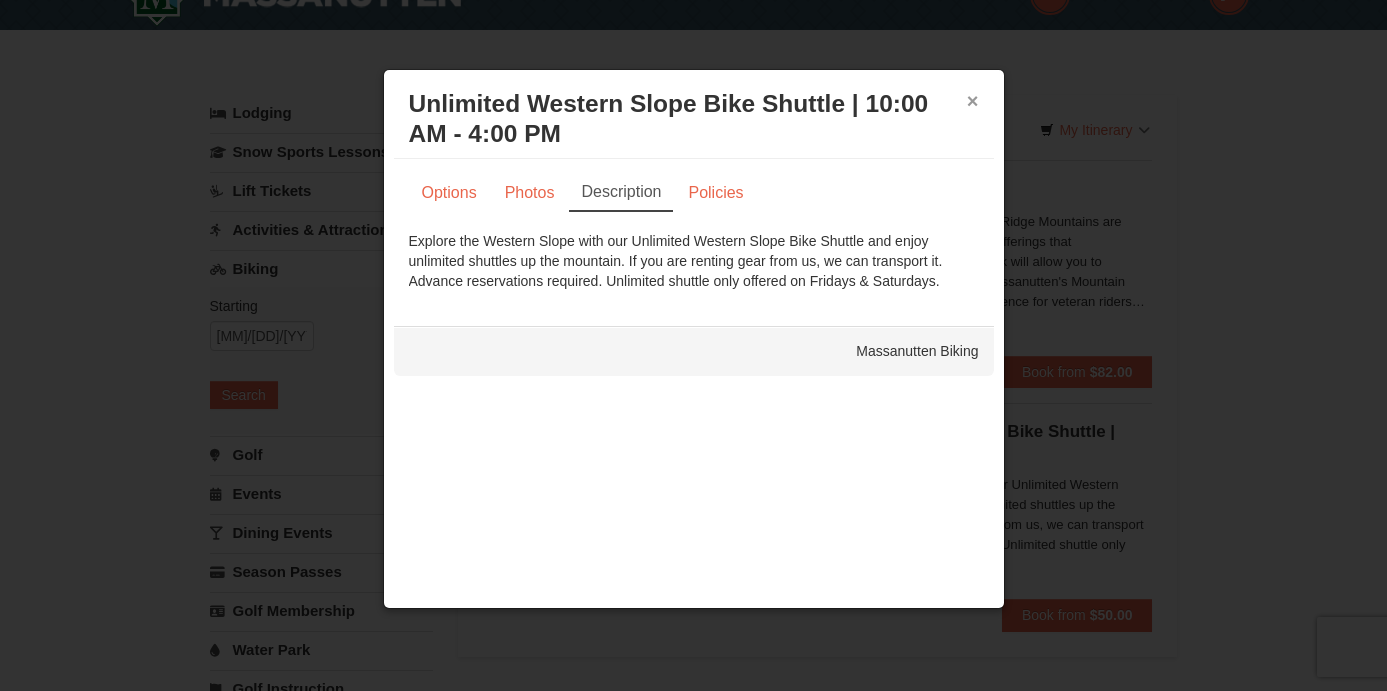 click on "×" at bounding box center (973, 101) 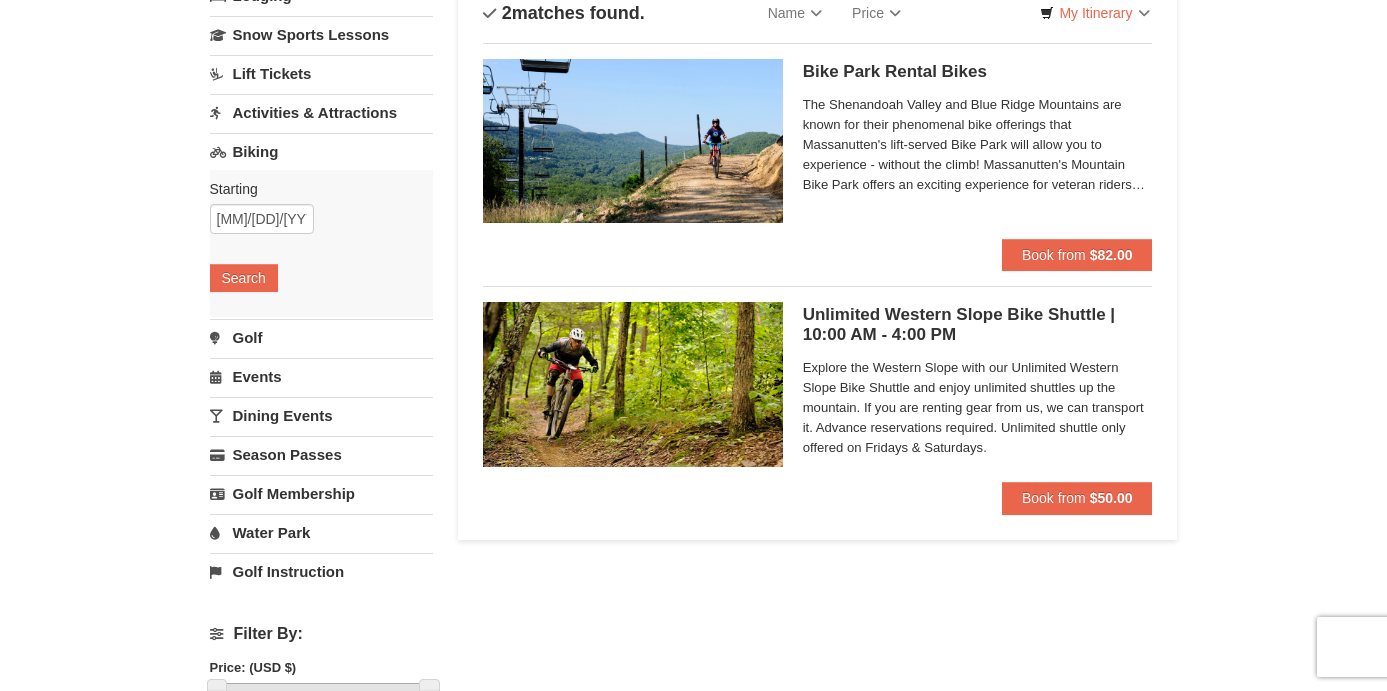 scroll, scrollTop: 158, scrollLeft: 0, axis: vertical 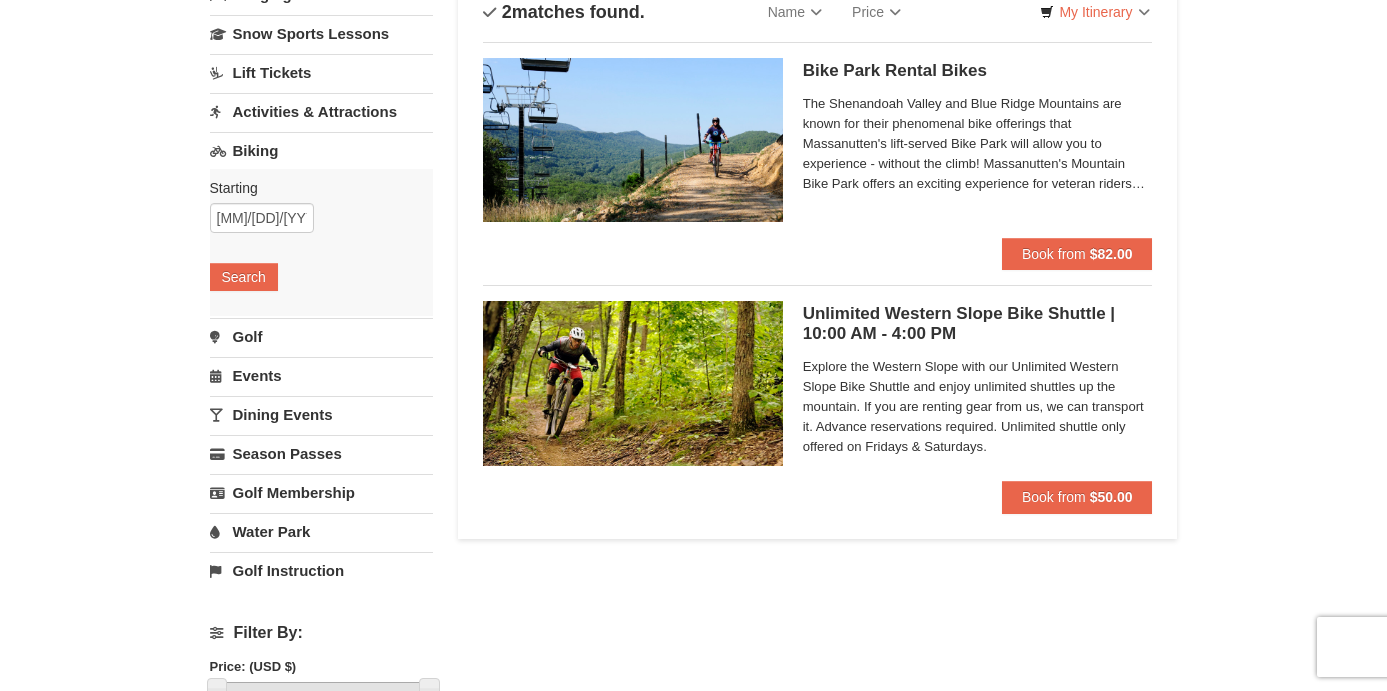 click on "Water Park" at bounding box center [321, 531] 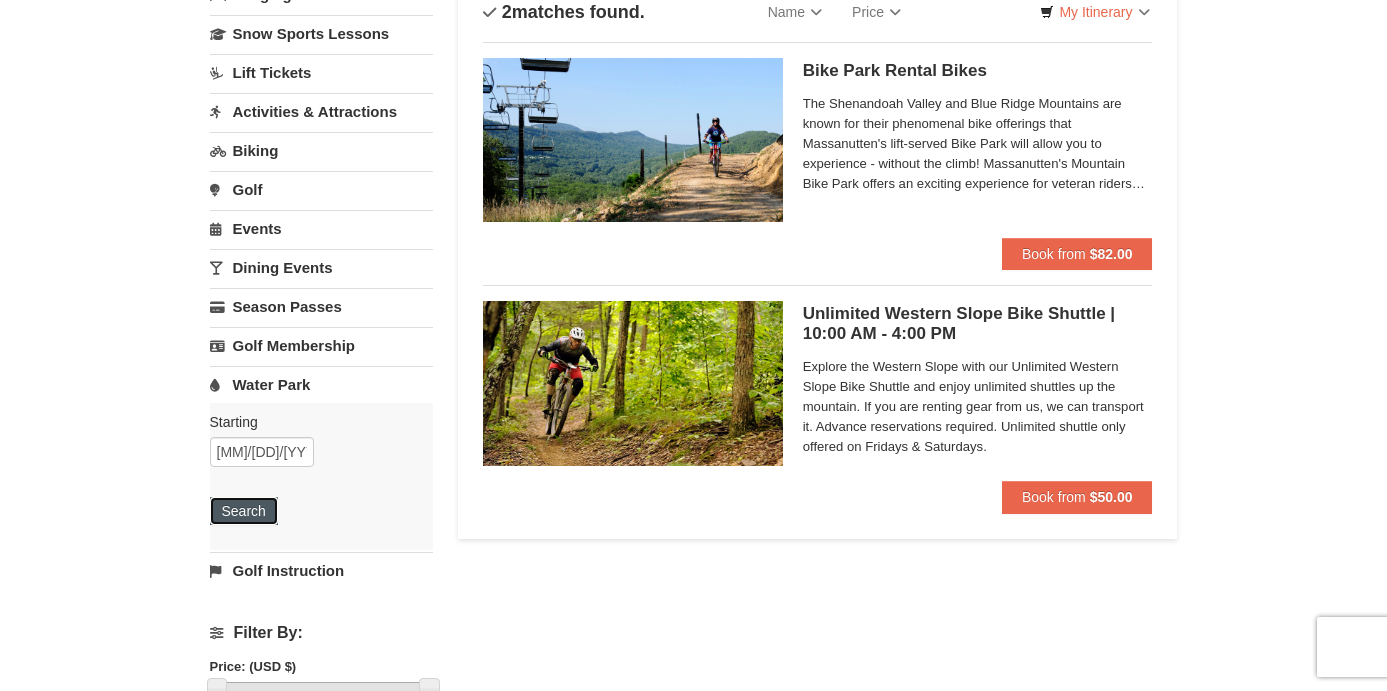 click on "Search" at bounding box center (244, 511) 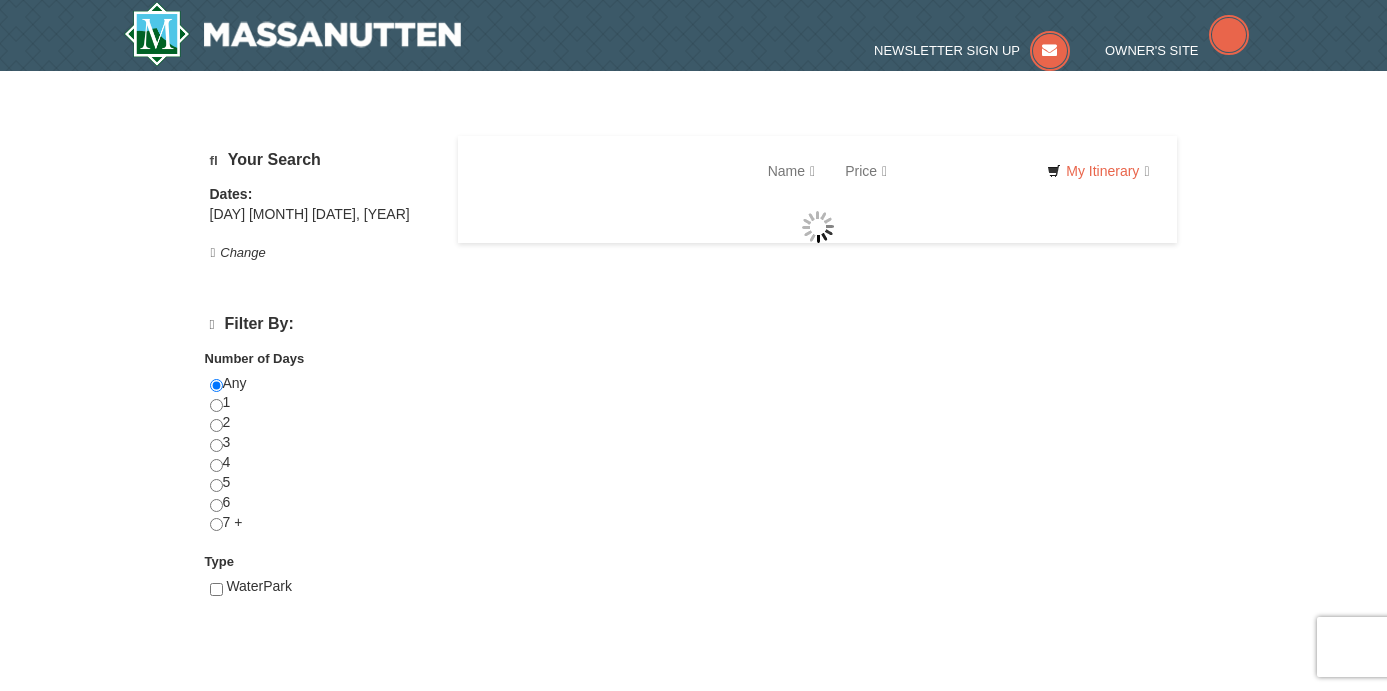 scroll, scrollTop: 0, scrollLeft: 0, axis: both 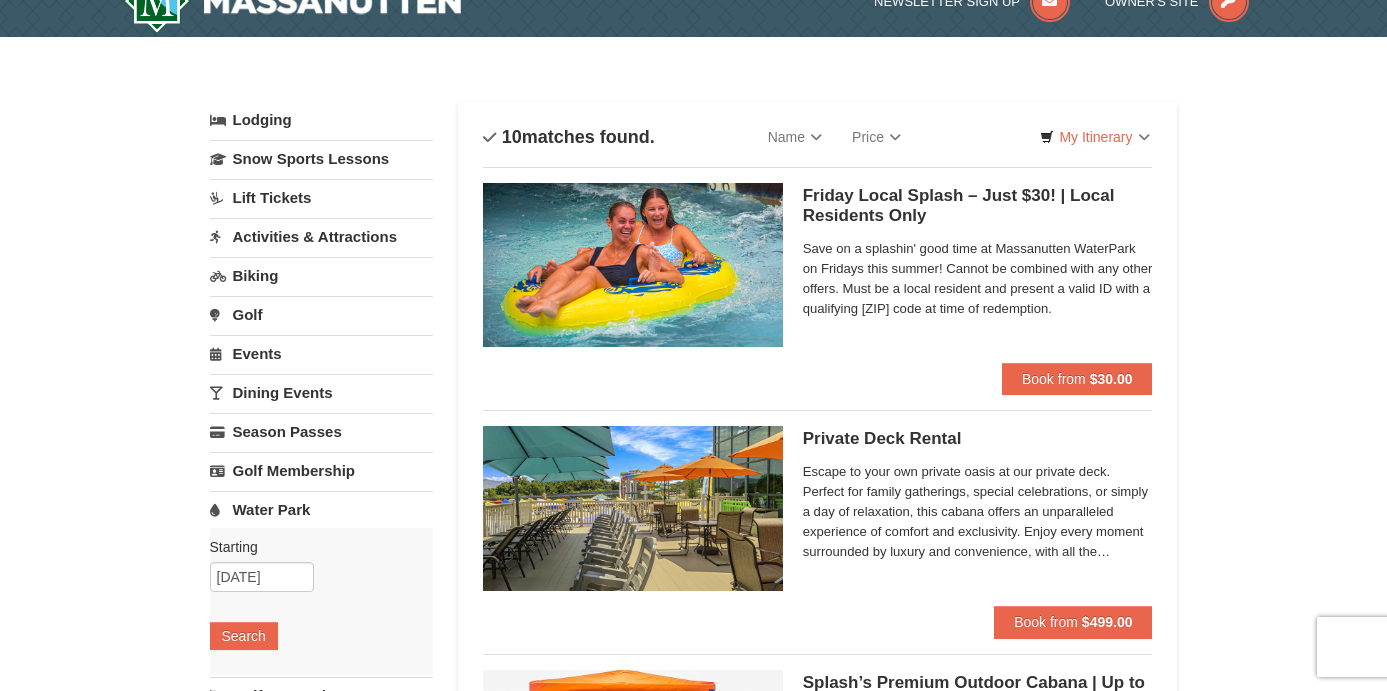 click on "Lodging" at bounding box center [321, 120] 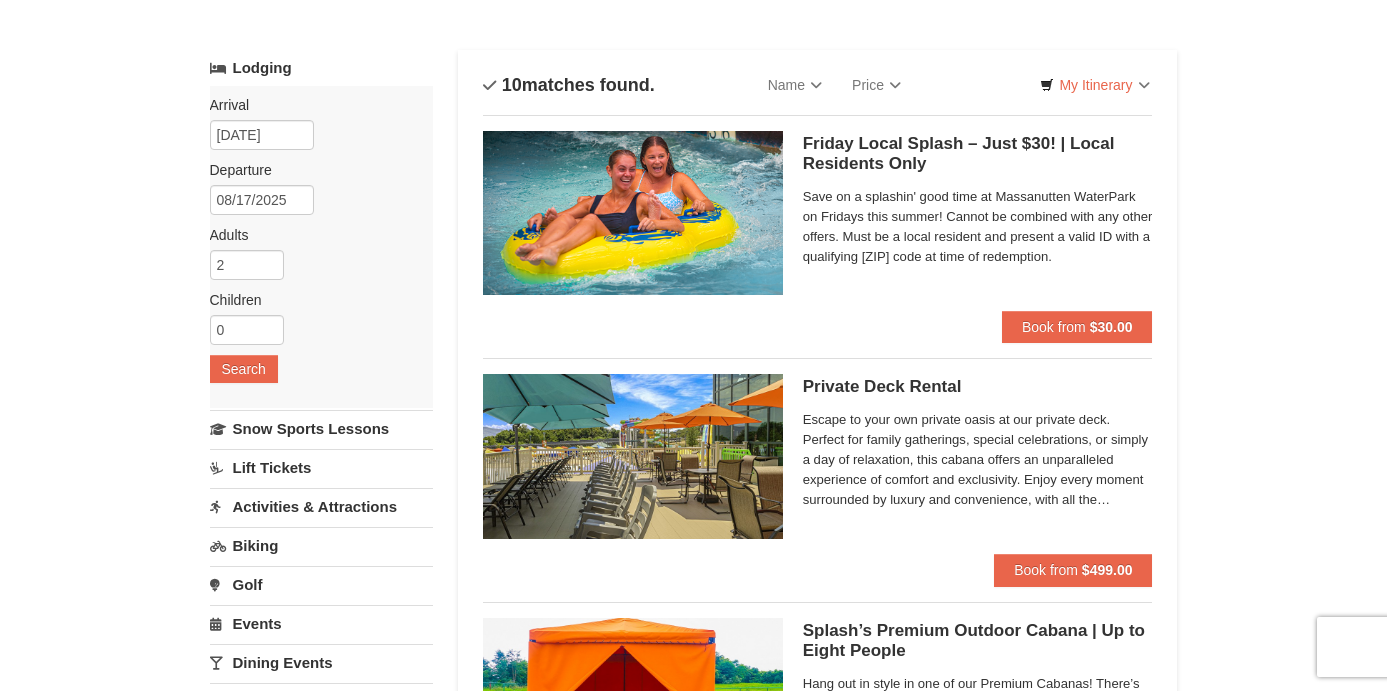 scroll, scrollTop: 86, scrollLeft: 0, axis: vertical 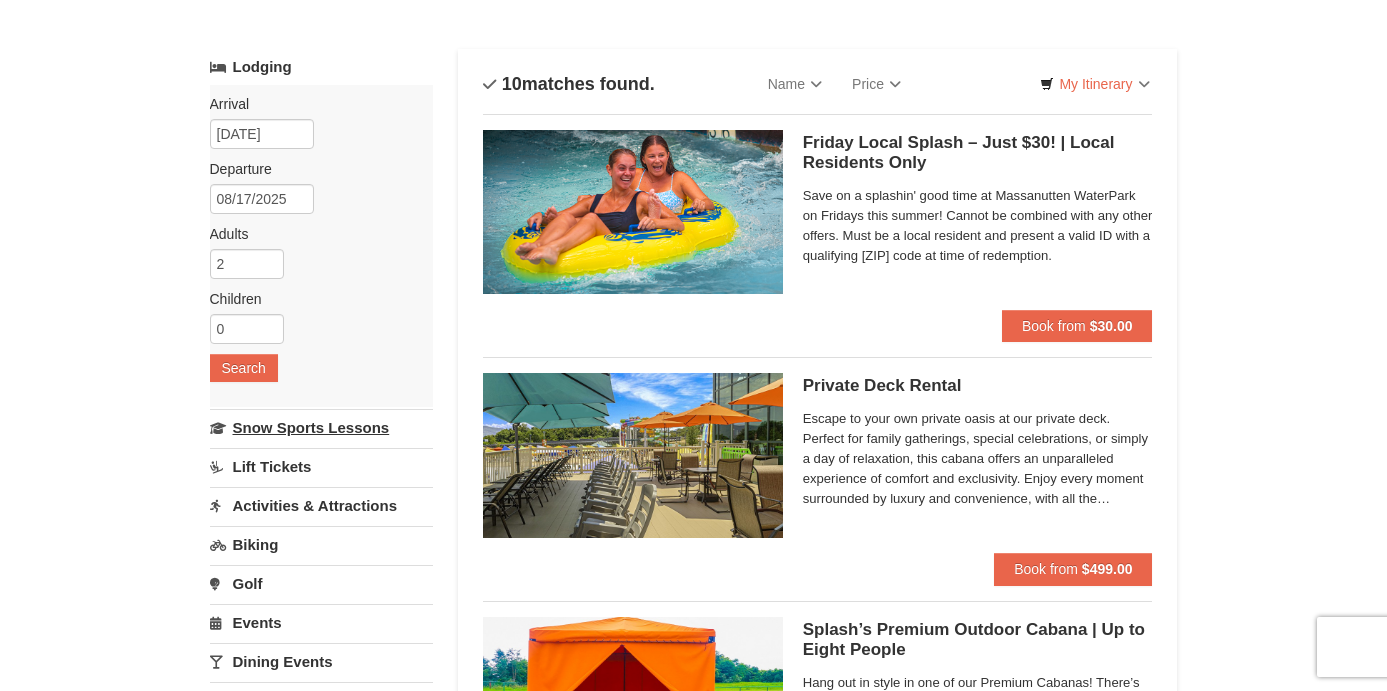 click on "Snow Sports Lessons" at bounding box center [321, 427] 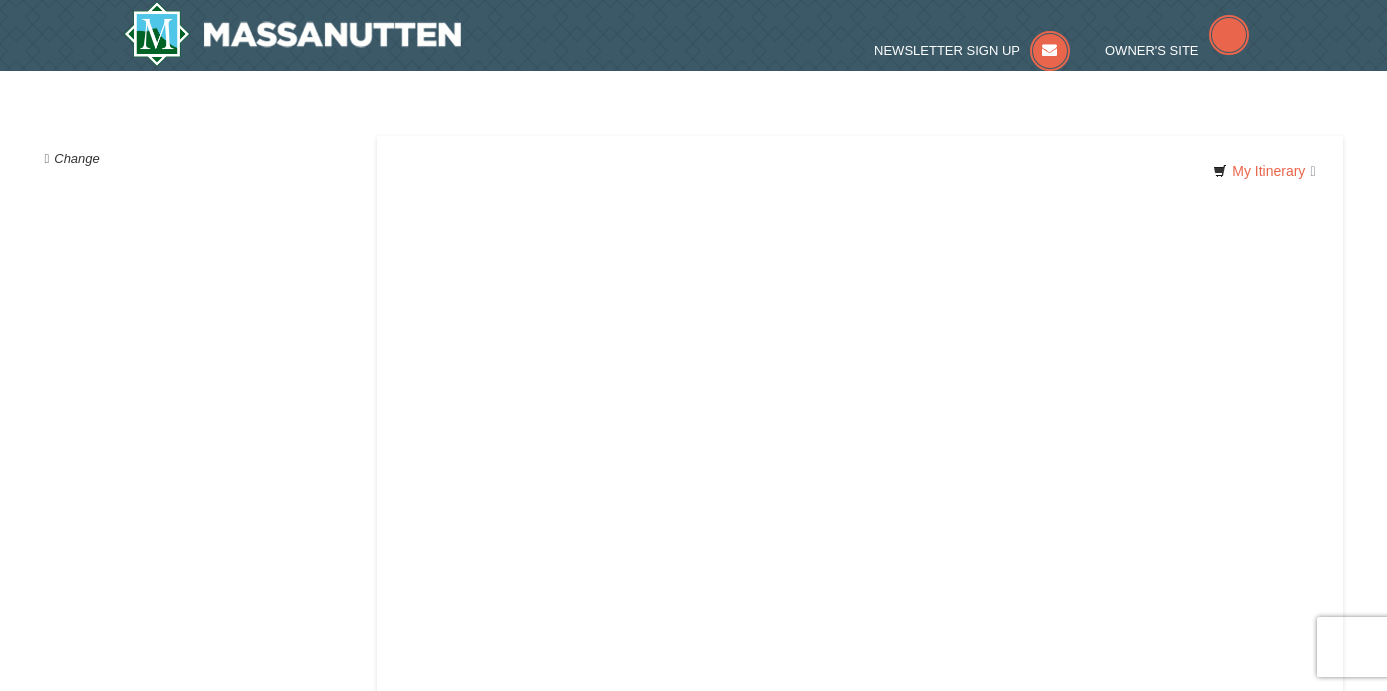 scroll, scrollTop: 22, scrollLeft: 0, axis: vertical 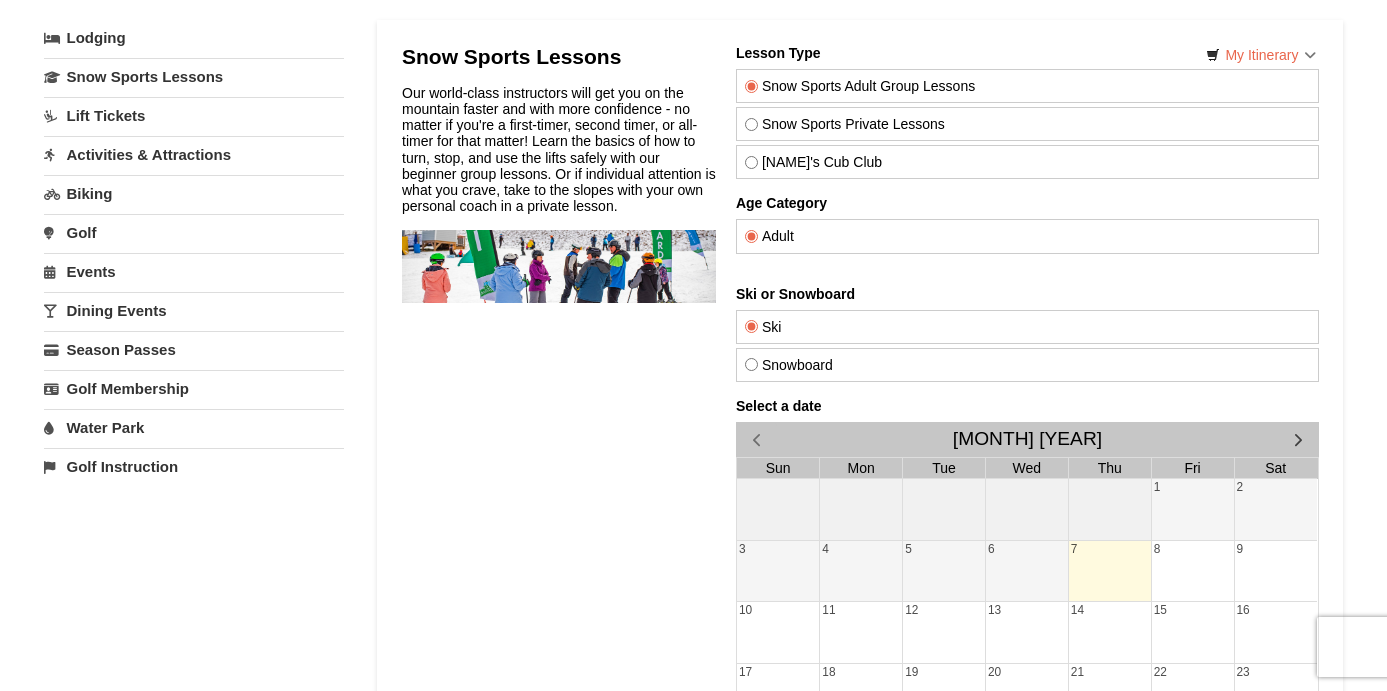 click on "Activities & Attractions" at bounding box center (194, 154) 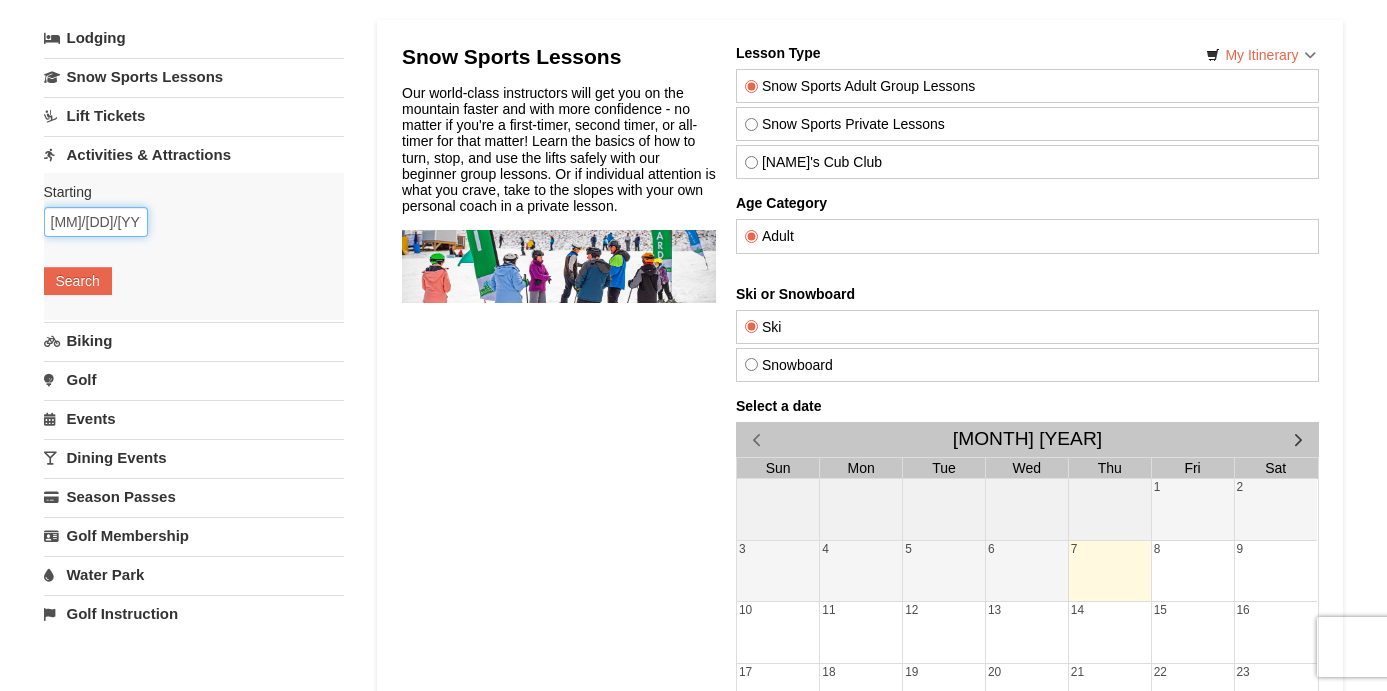 click on "08/07/2025" at bounding box center (96, 222) 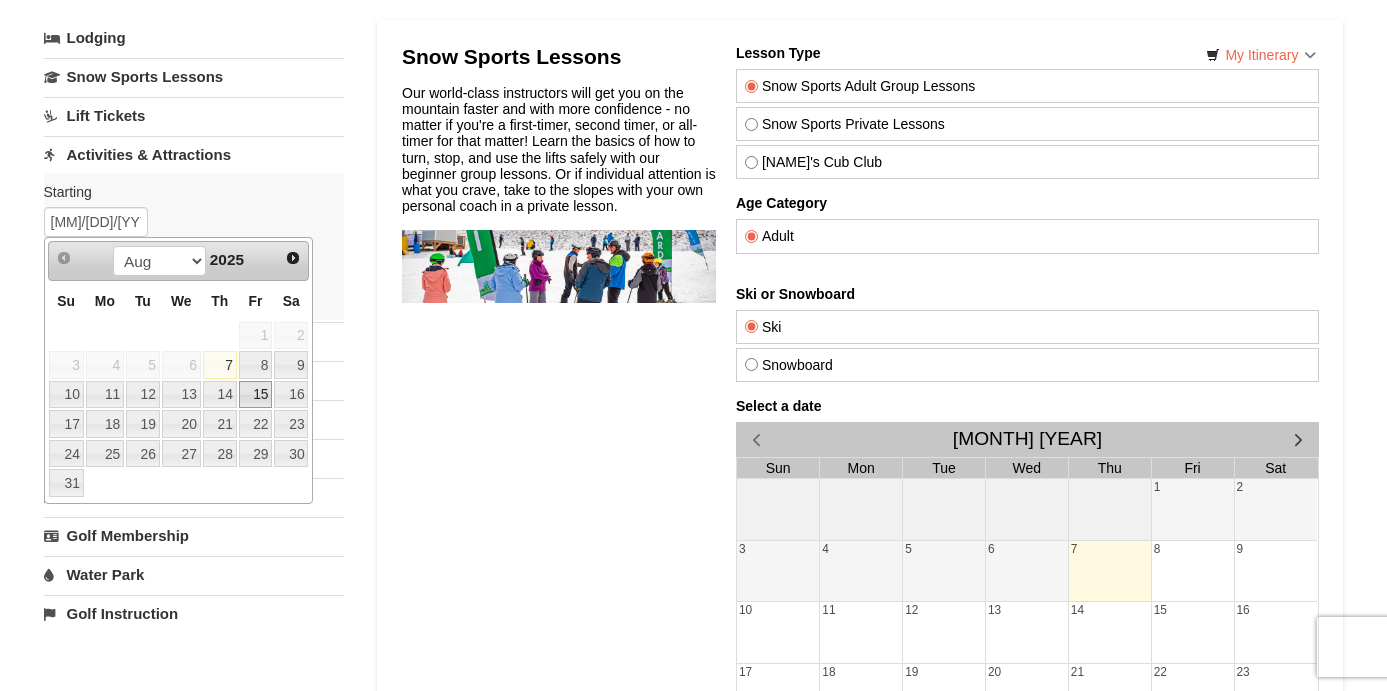 click on "15" at bounding box center (256, 395) 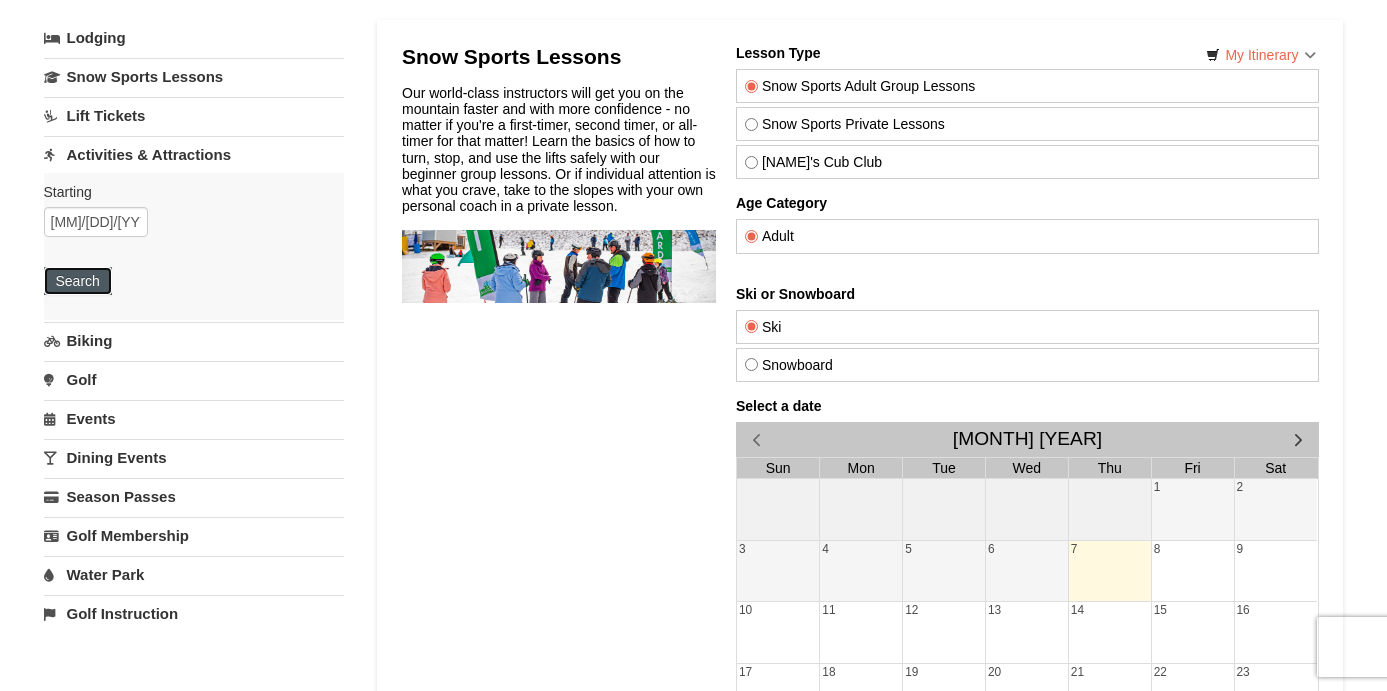 click on "Search" at bounding box center (78, 281) 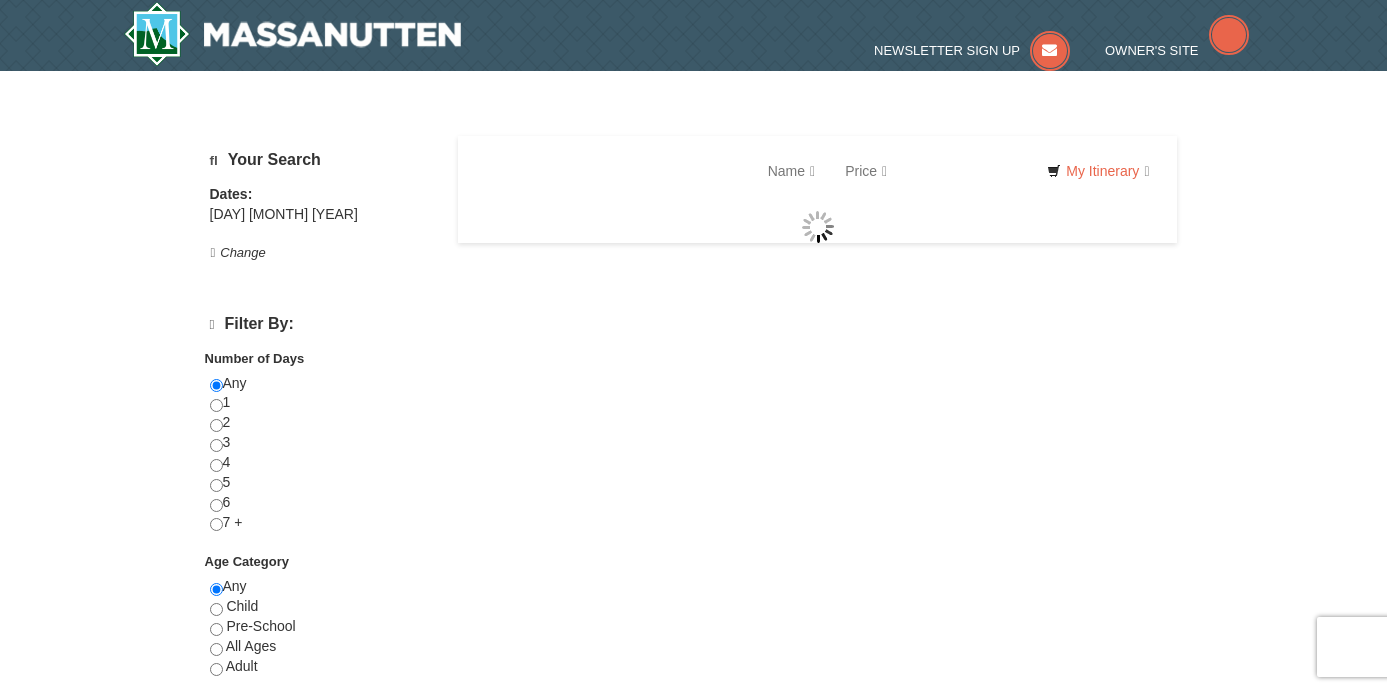 scroll, scrollTop: 0, scrollLeft: 0, axis: both 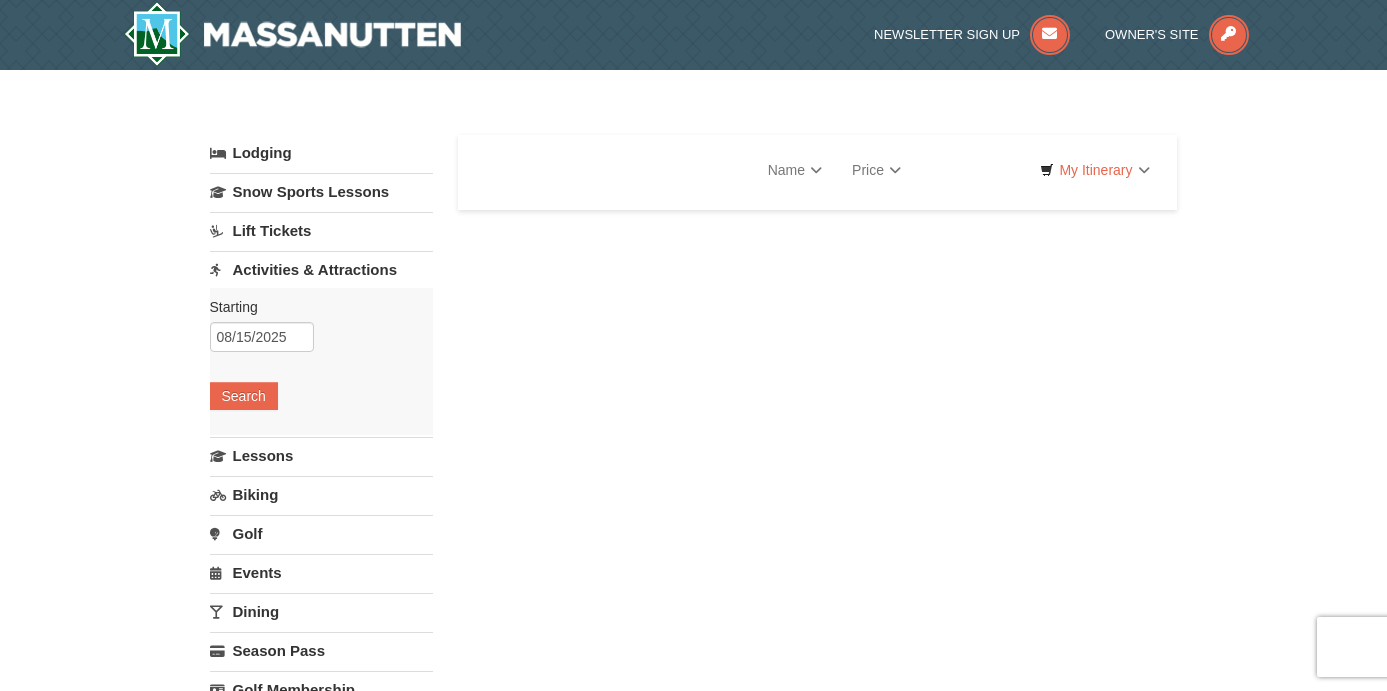 select on "8" 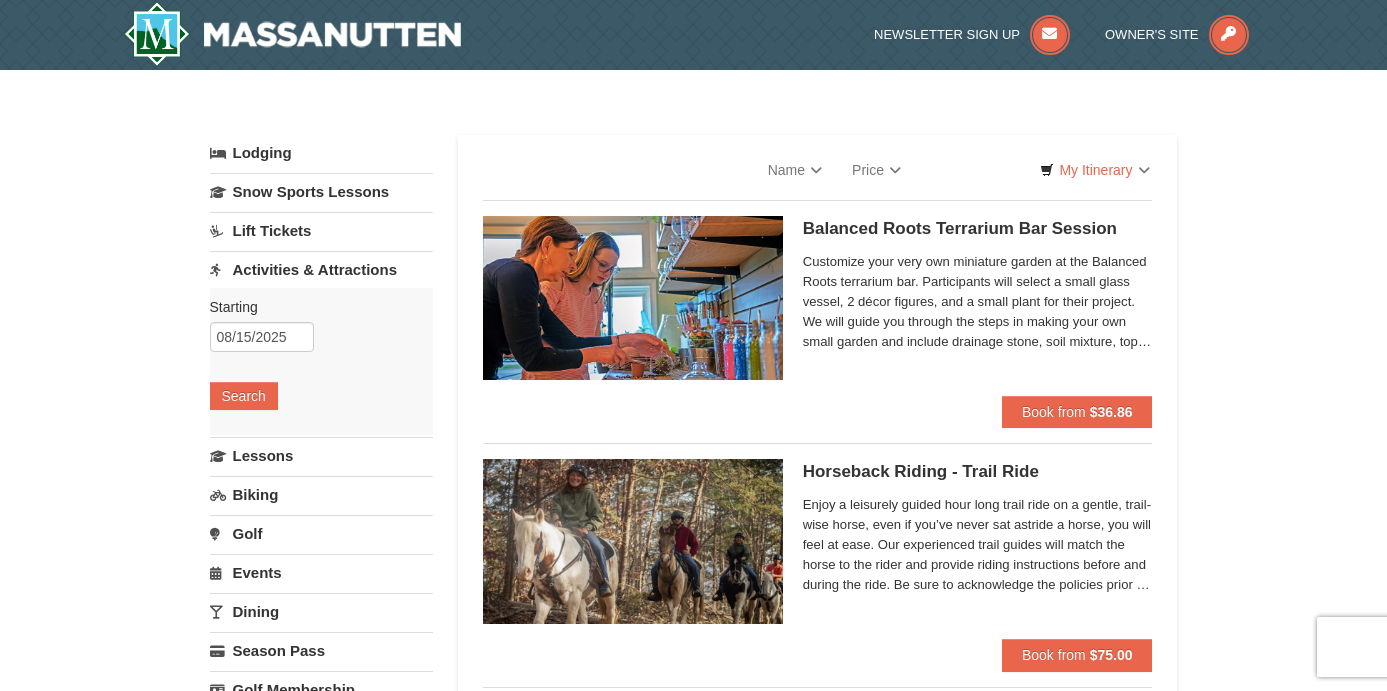 select on "8" 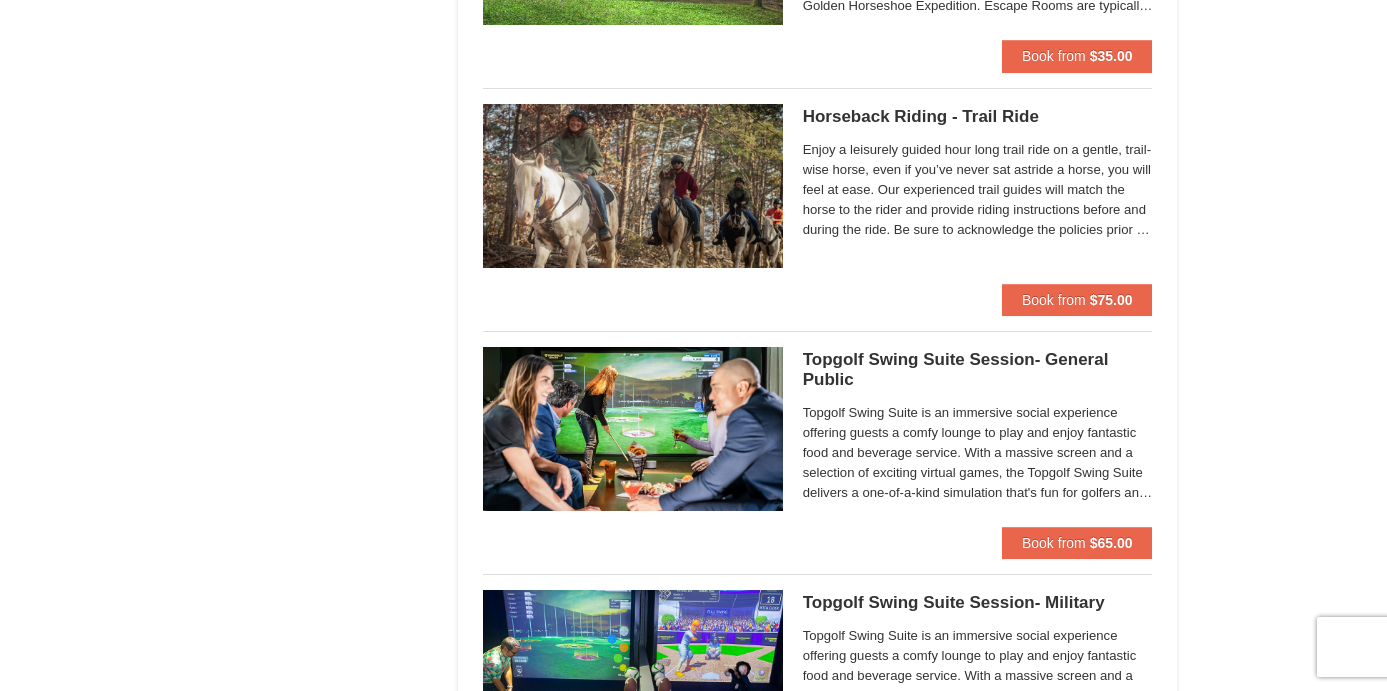 scroll, scrollTop: 2296, scrollLeft: 0, axis: vertical 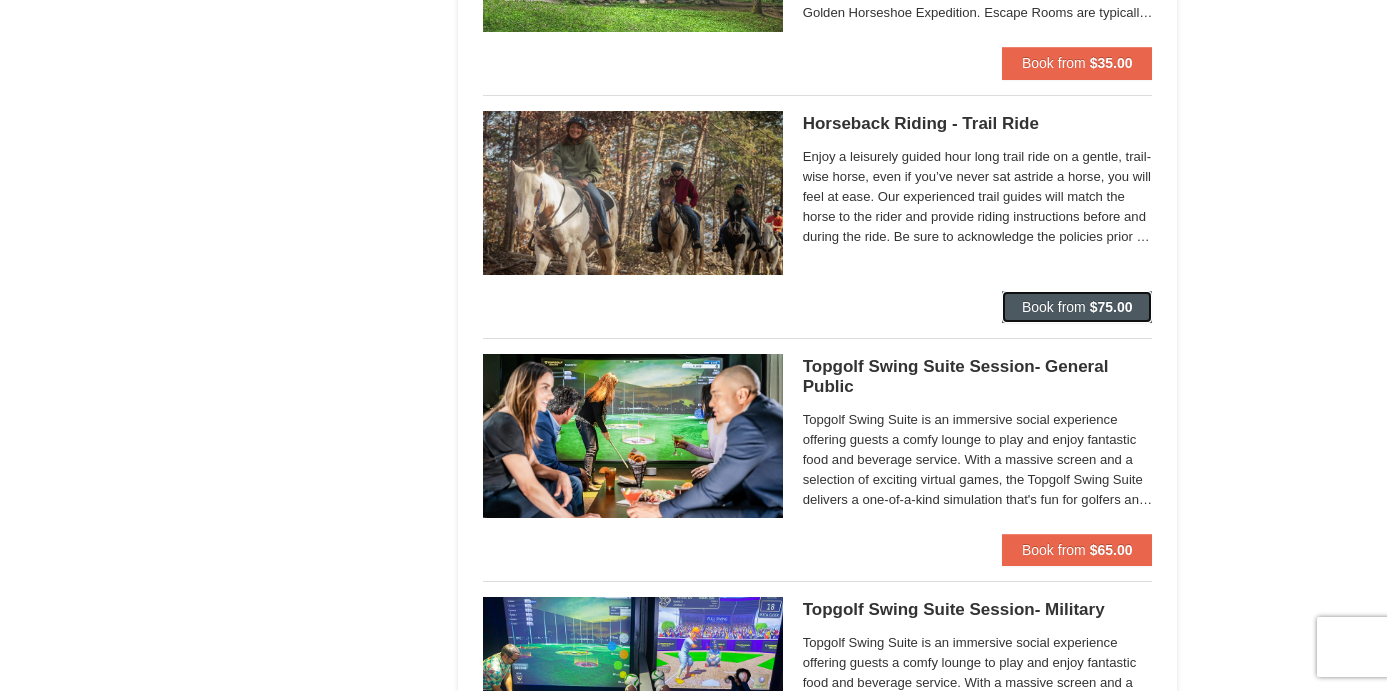 click on "Book from" at bounding box center [1054, 307] 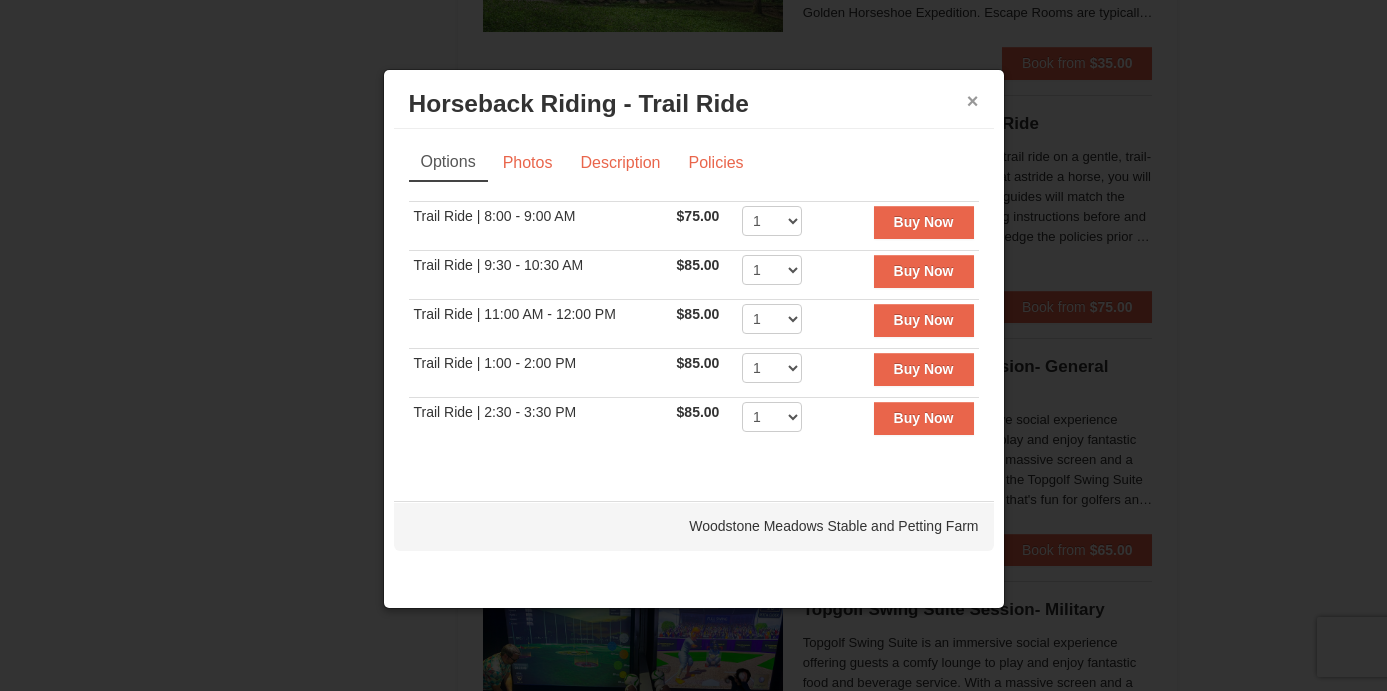 click on "×" at bounding box center (973, 101) 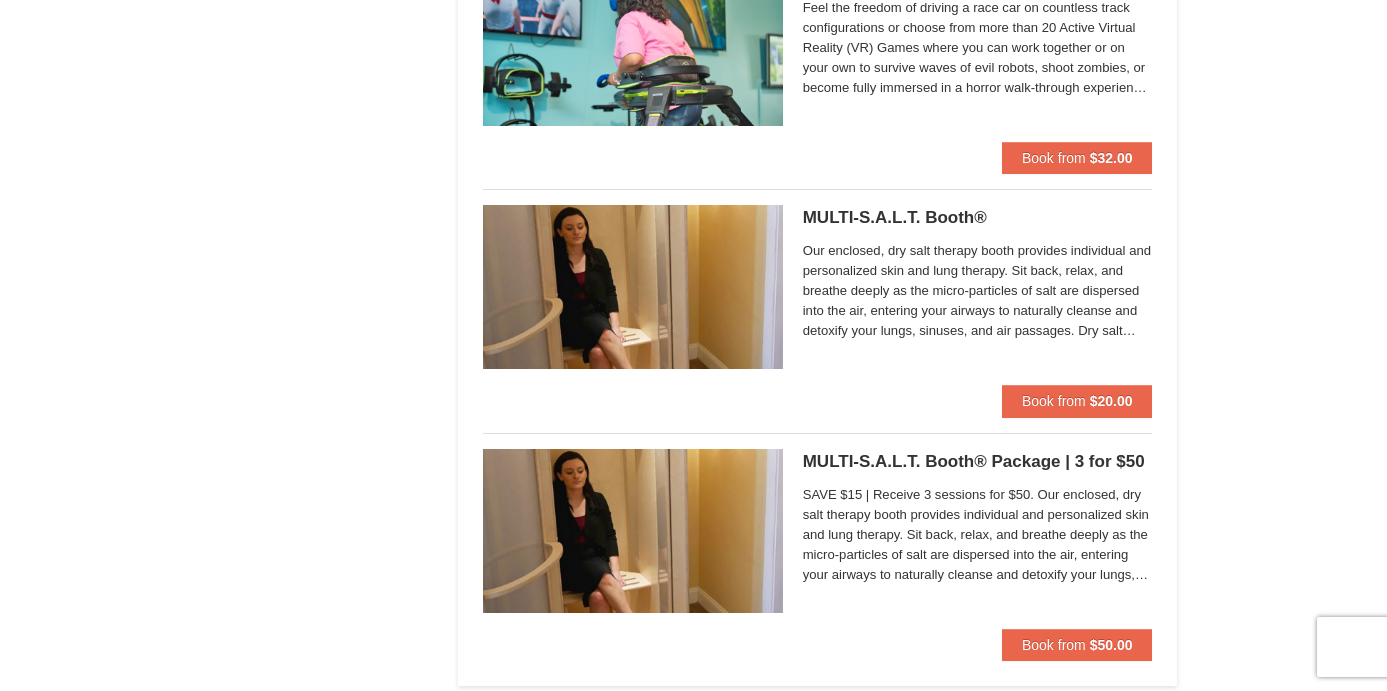 scroll, scrollTop: 3668, scrollLeft: 0, axis: vertical 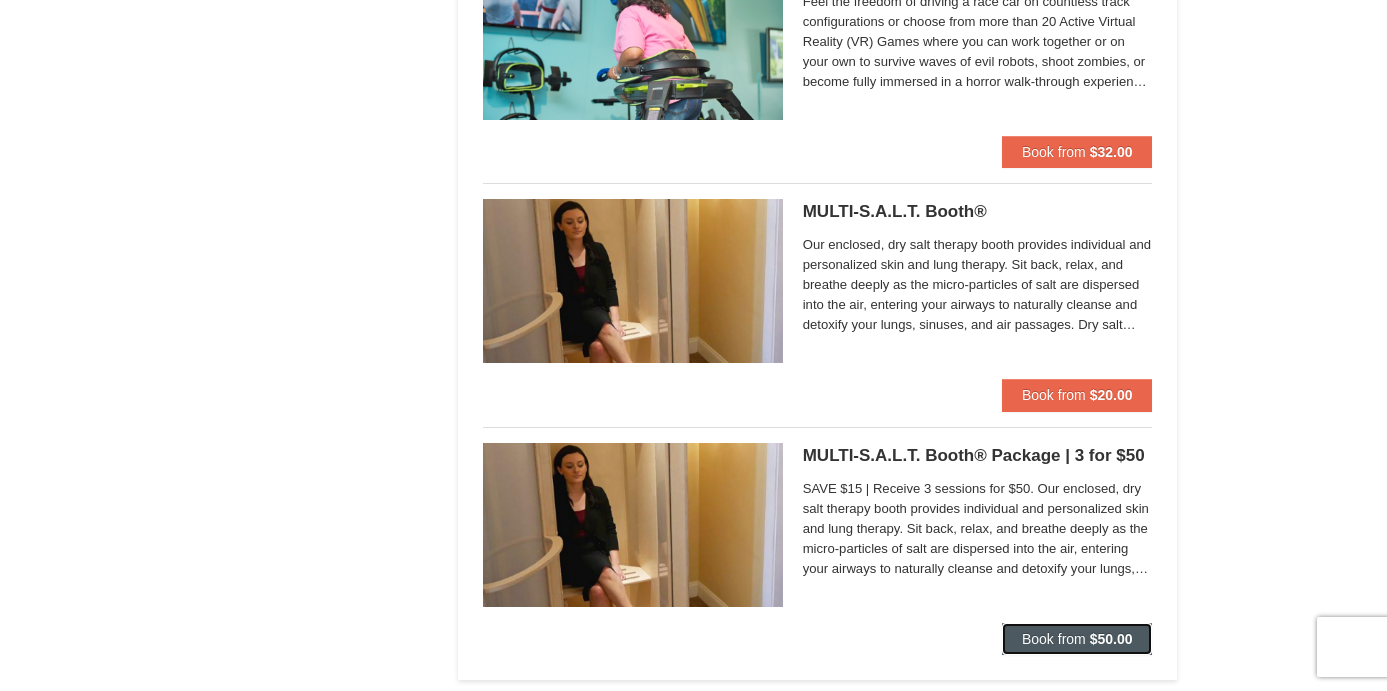 click on "Book from   $50.00" at bounding box center (1077, 639) 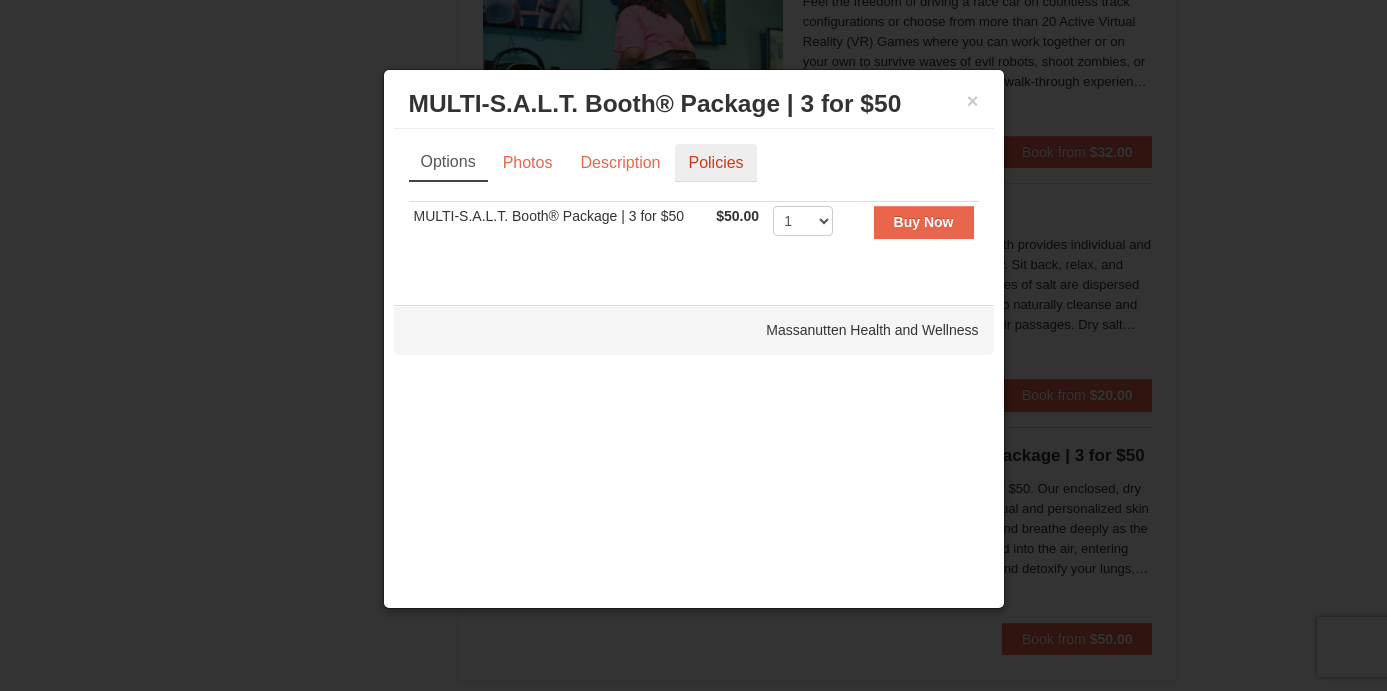 click on "Policies" at bounding box center (715, 163) 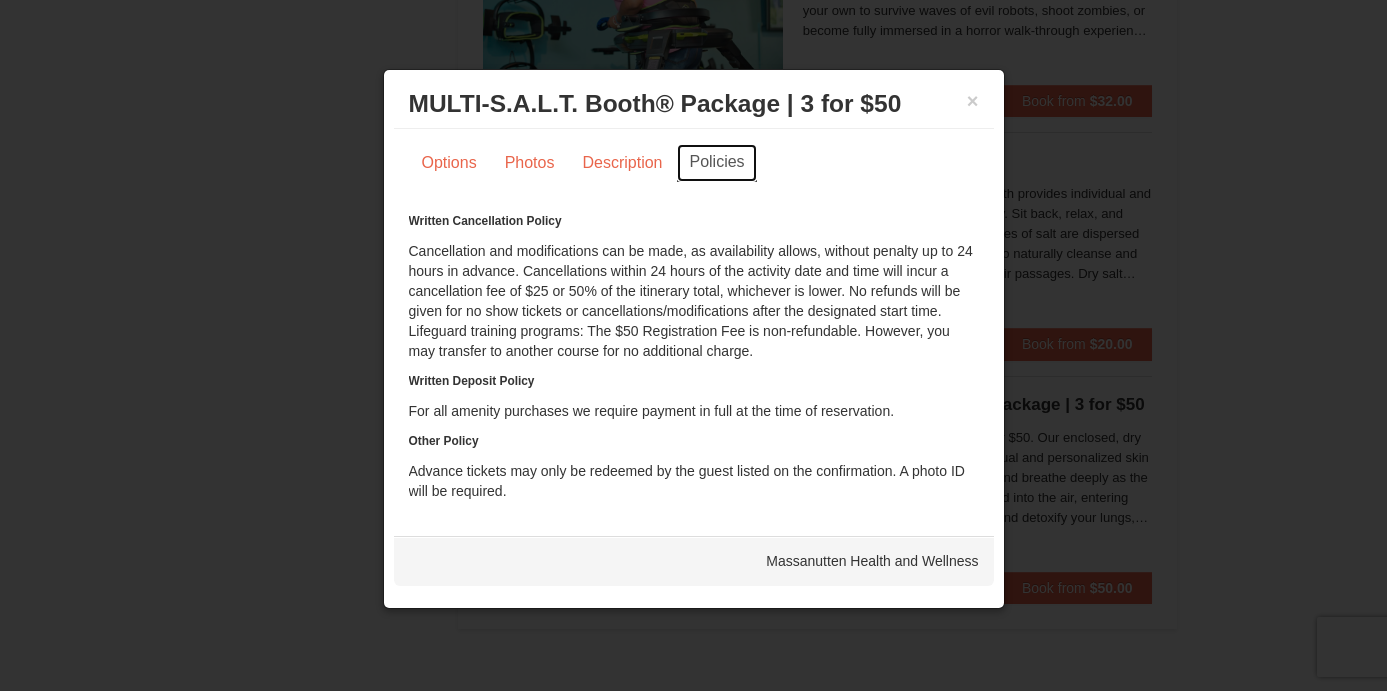 scroll, scrollTop: 3725, scrollLeft: 0, axis: vertical 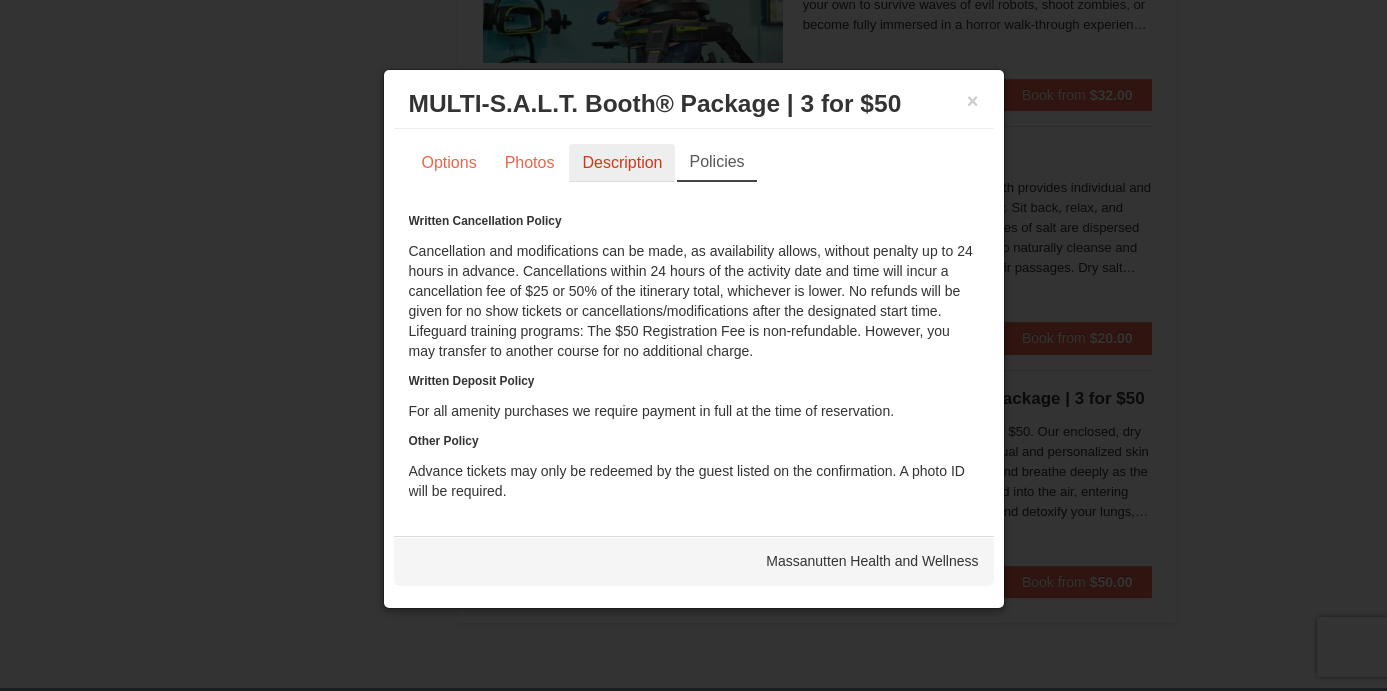 click on "Description" at bounding box center [622, 163] 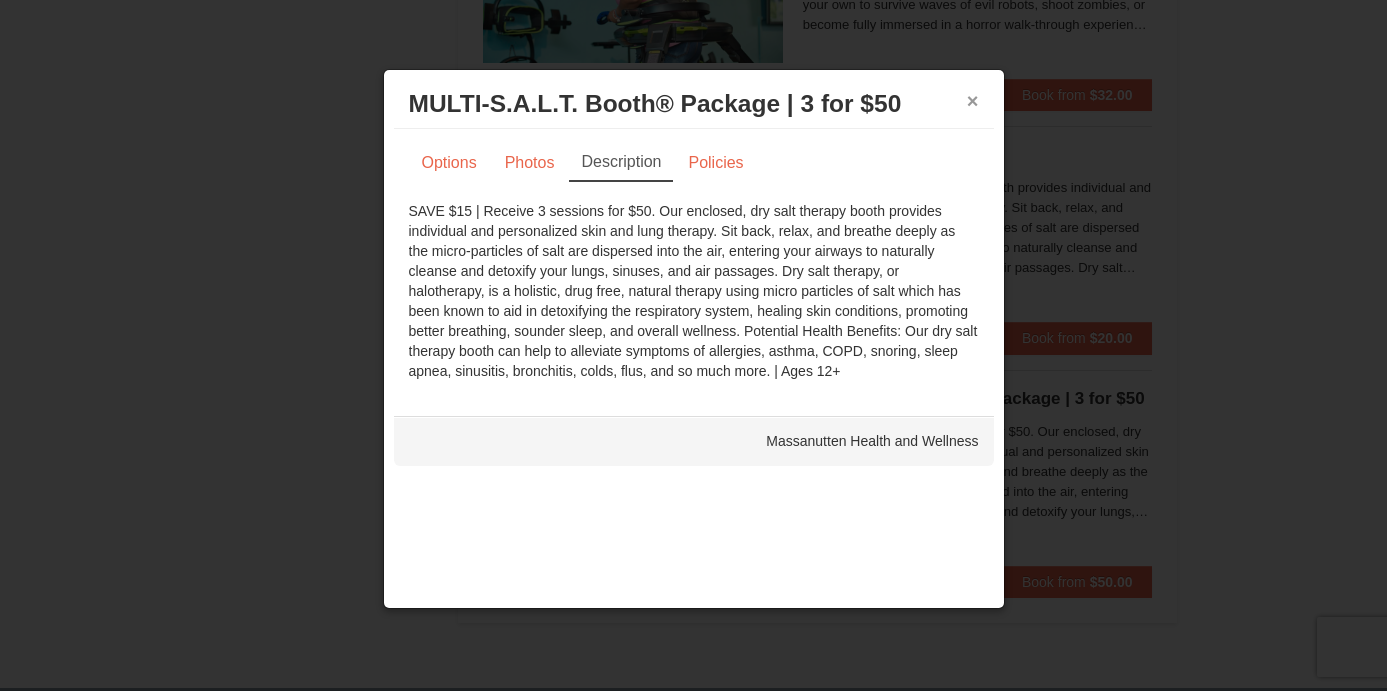 click on "×" at bounding box center [973, 101] 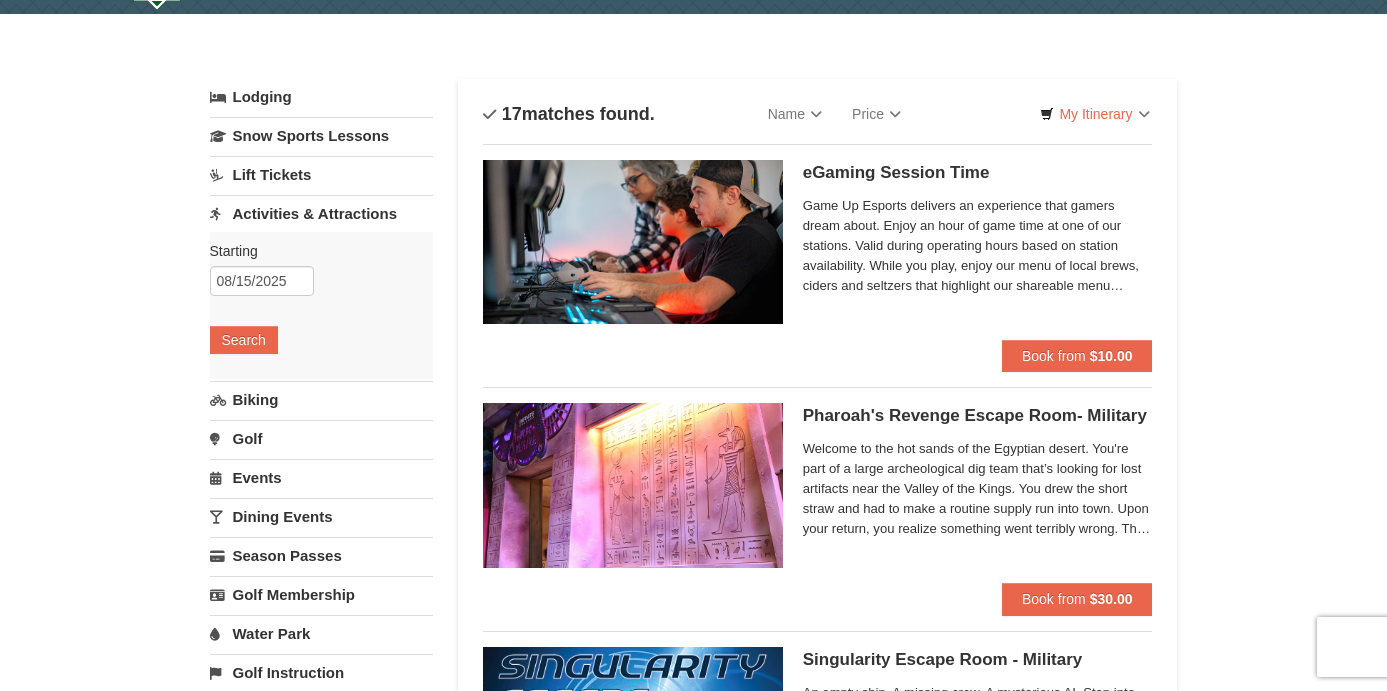 scroll, scrollTop: 50, scrollLeft: 0, axis: vertical 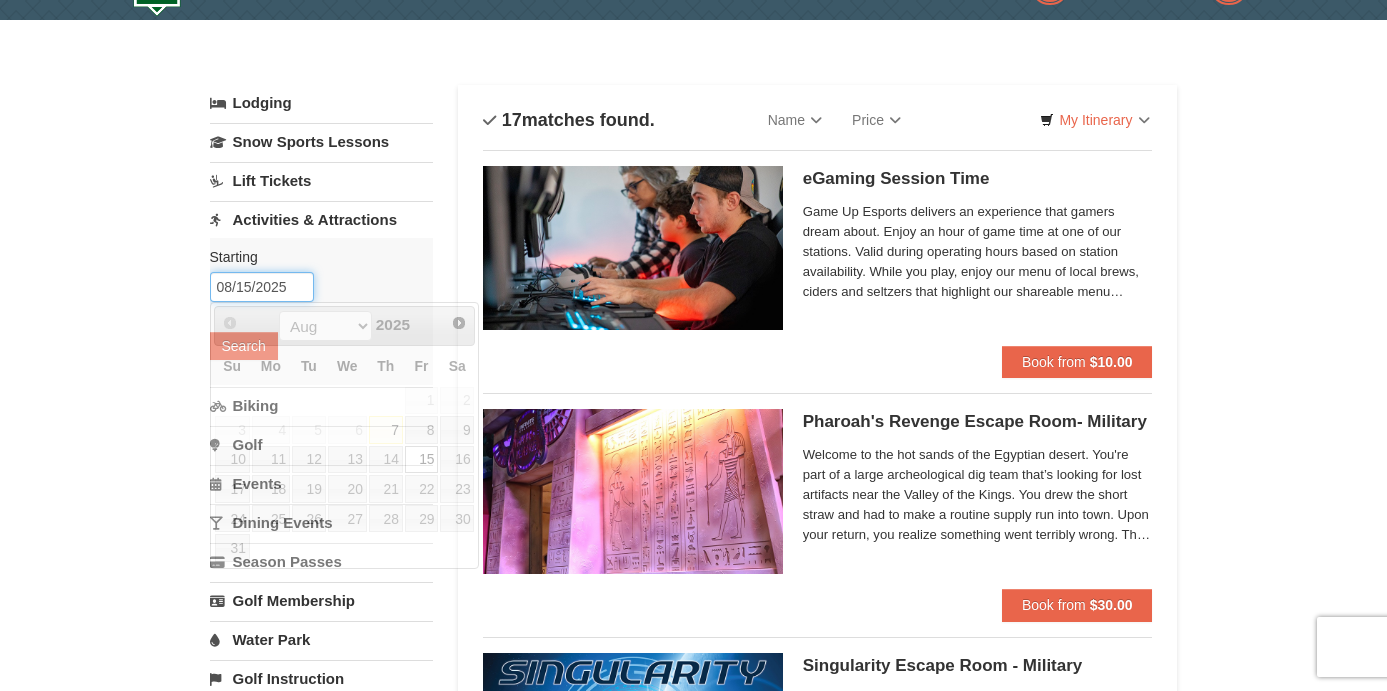 click on "08/15/2025" at bounding box center (262, 287) 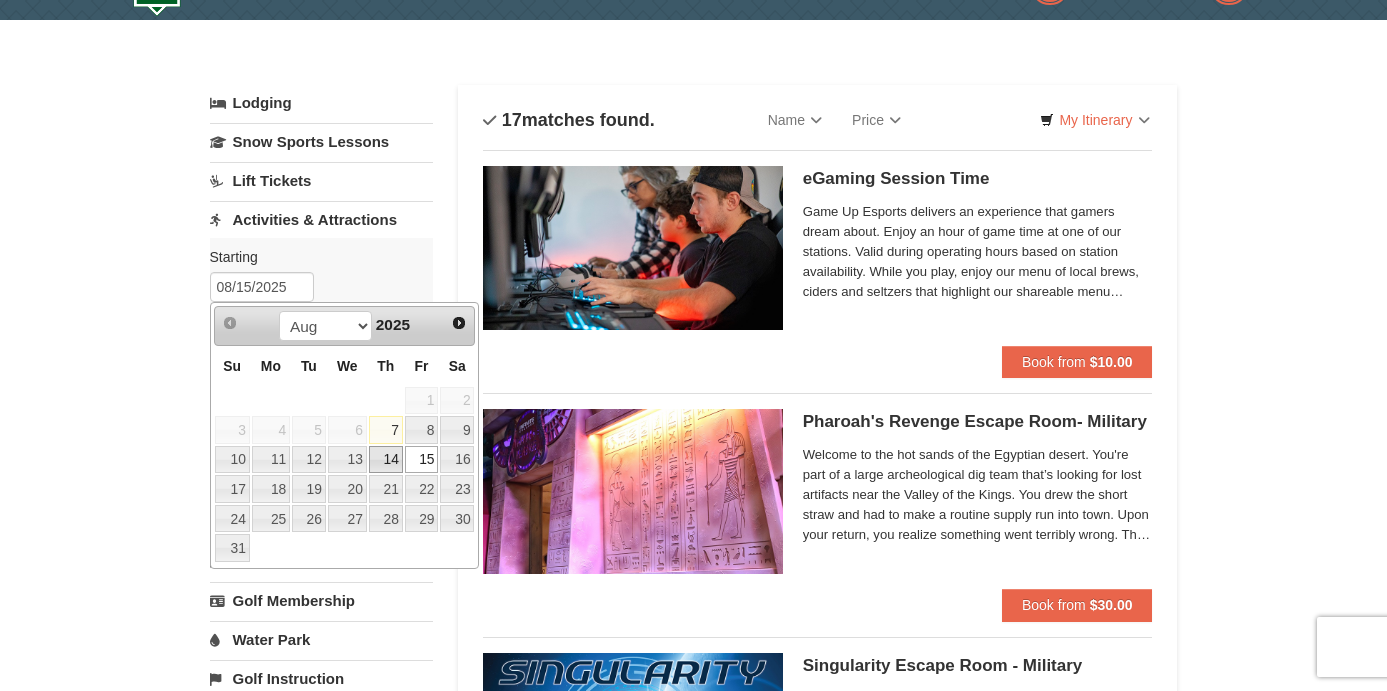 click on "14" at bounding box center [386, 460] 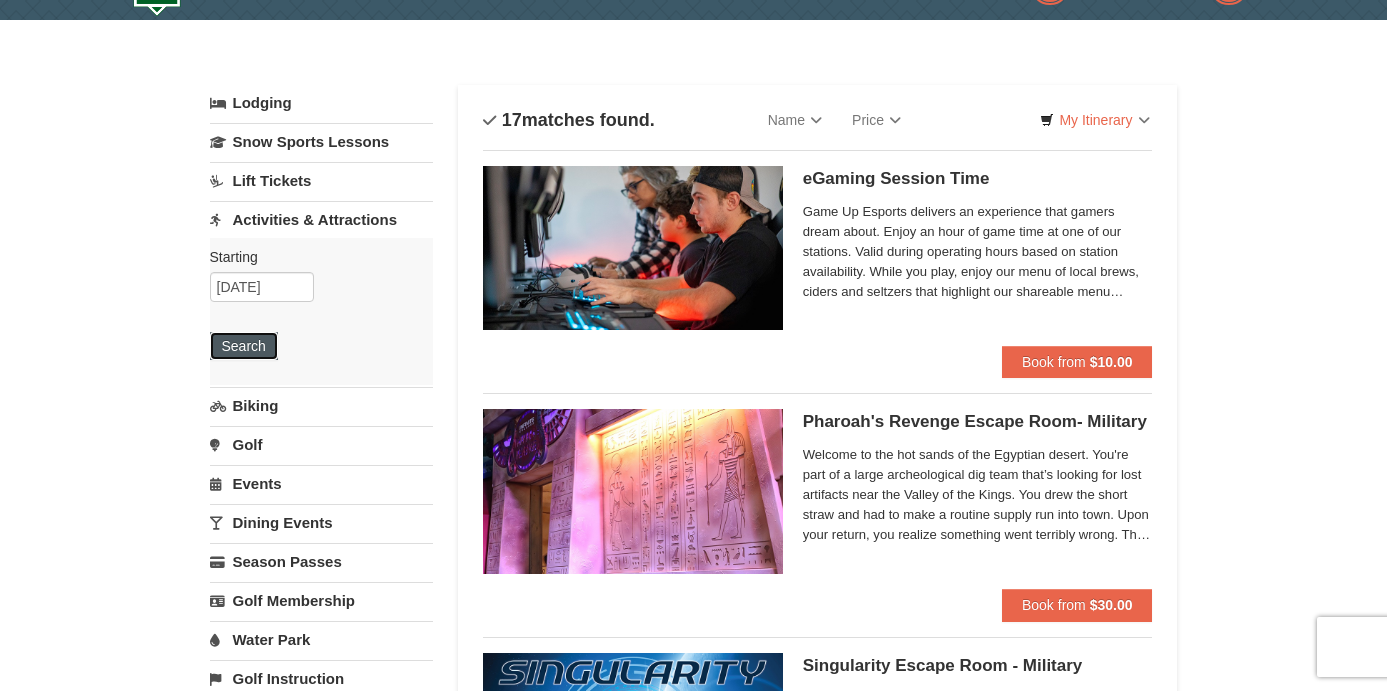 click on "Search" at bounding box center (244, 346) 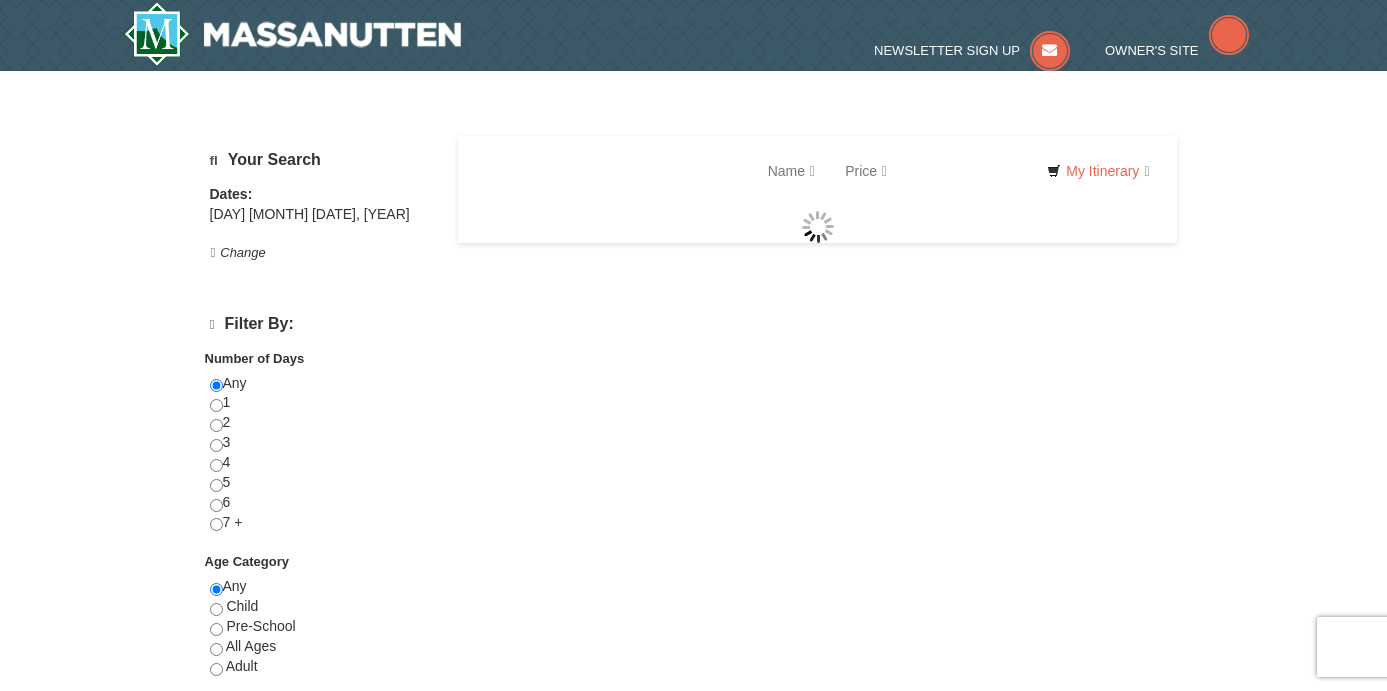 scroll, scrollTop: 0, scrollLeft: 0, axis: both 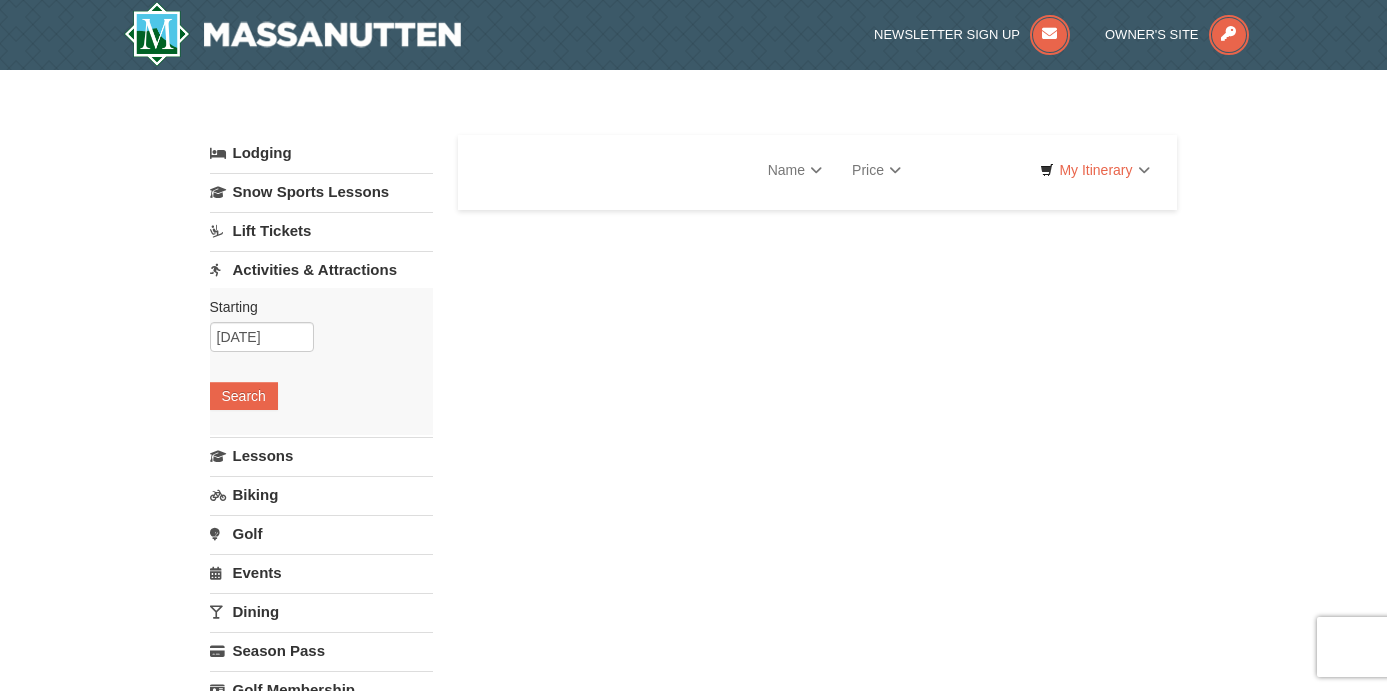 select on "8" 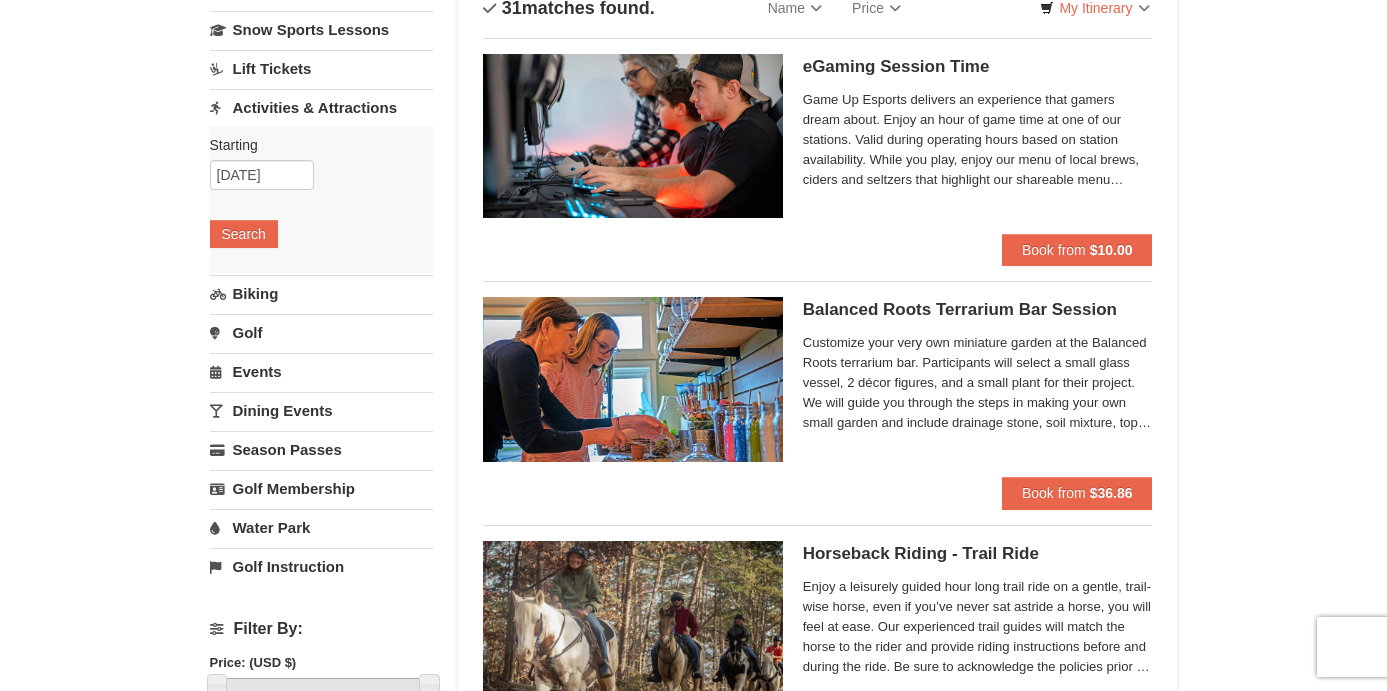 scroll, scrollTop: 0, scrollLeft: 0, axis: both 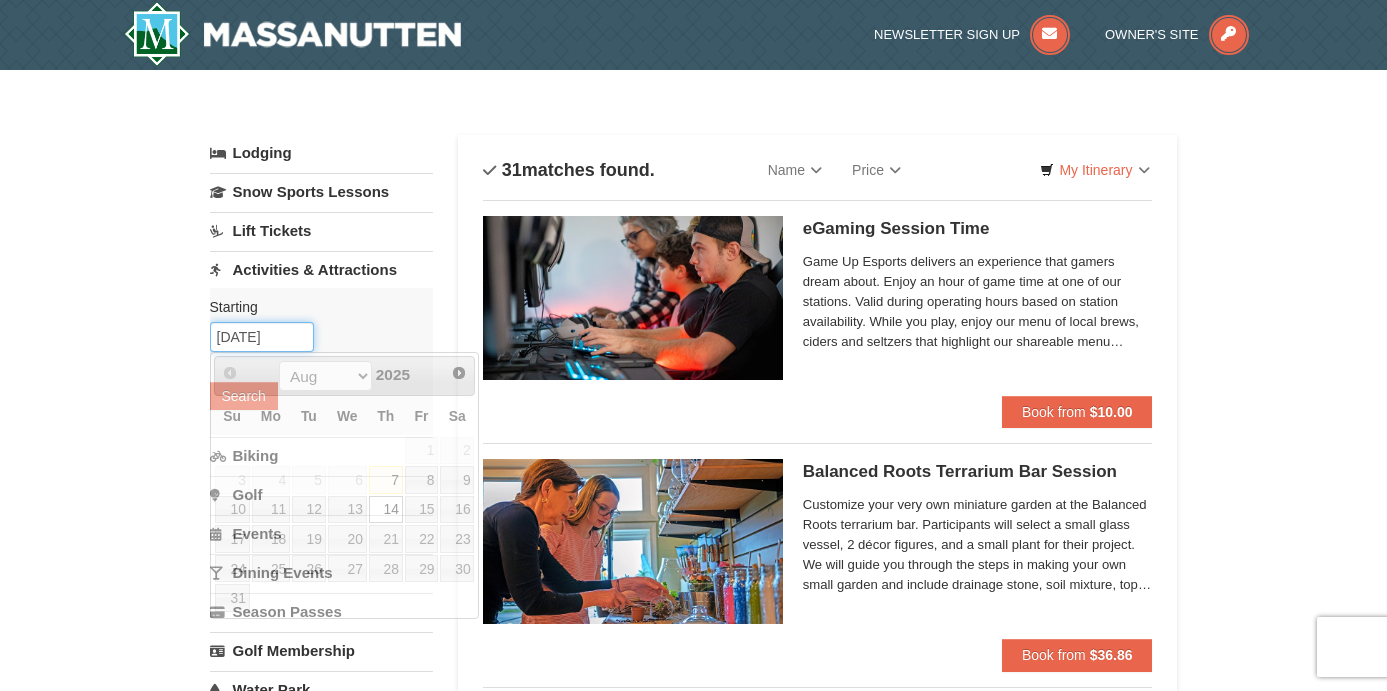 click on "08/14/2025" at bounding box center (262, 337) 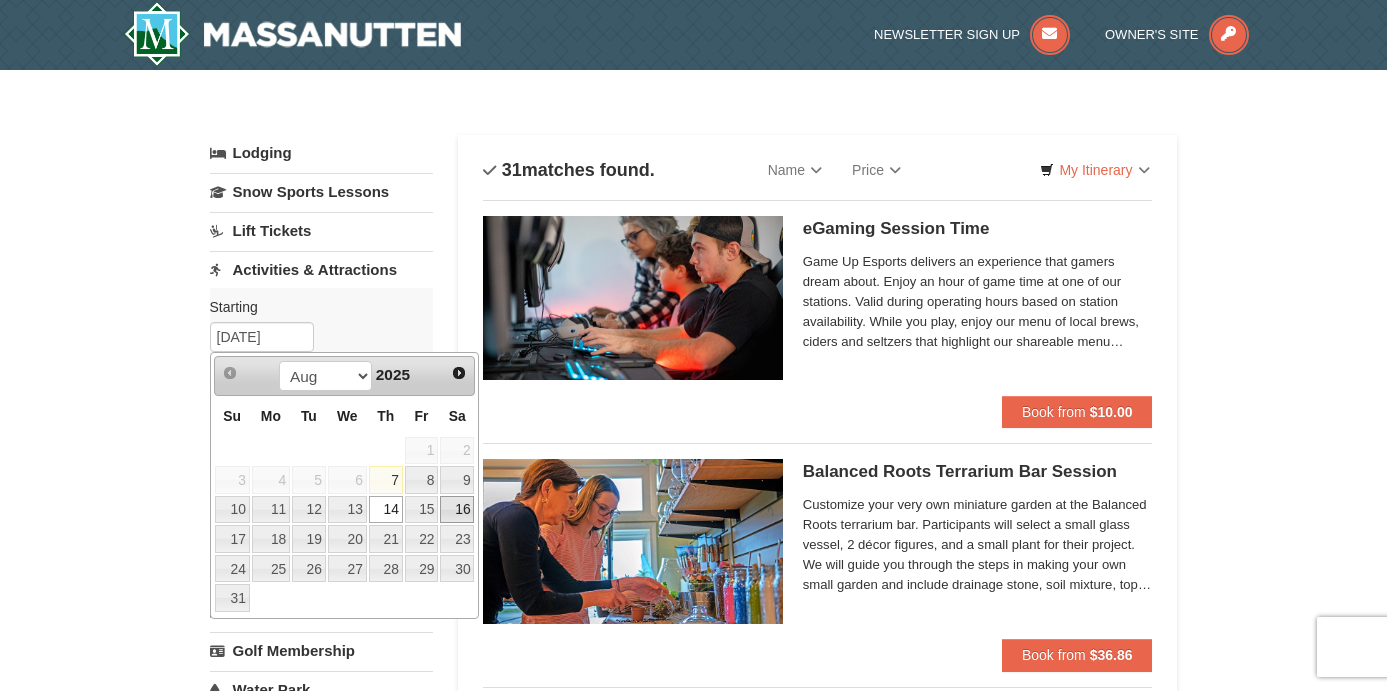 click on "16" at bounding box center [457, 510] 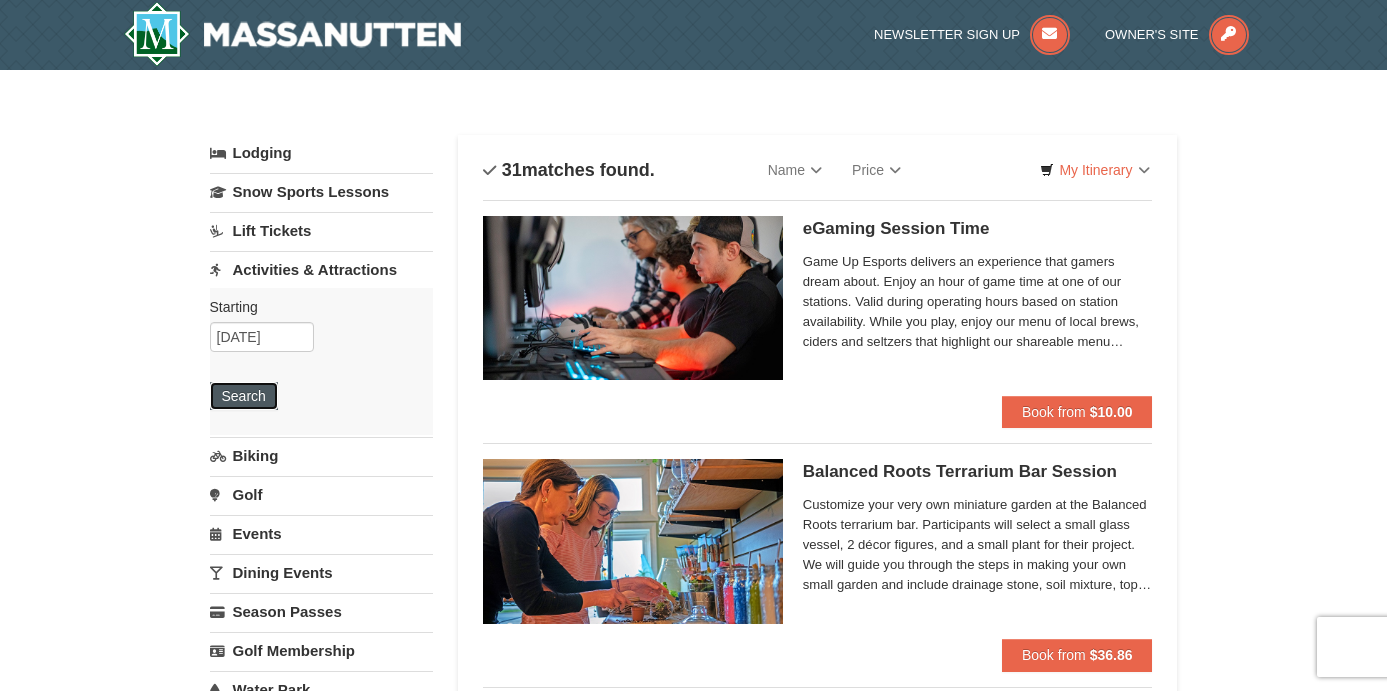 click on "Search" at bounding box center (244, 396) 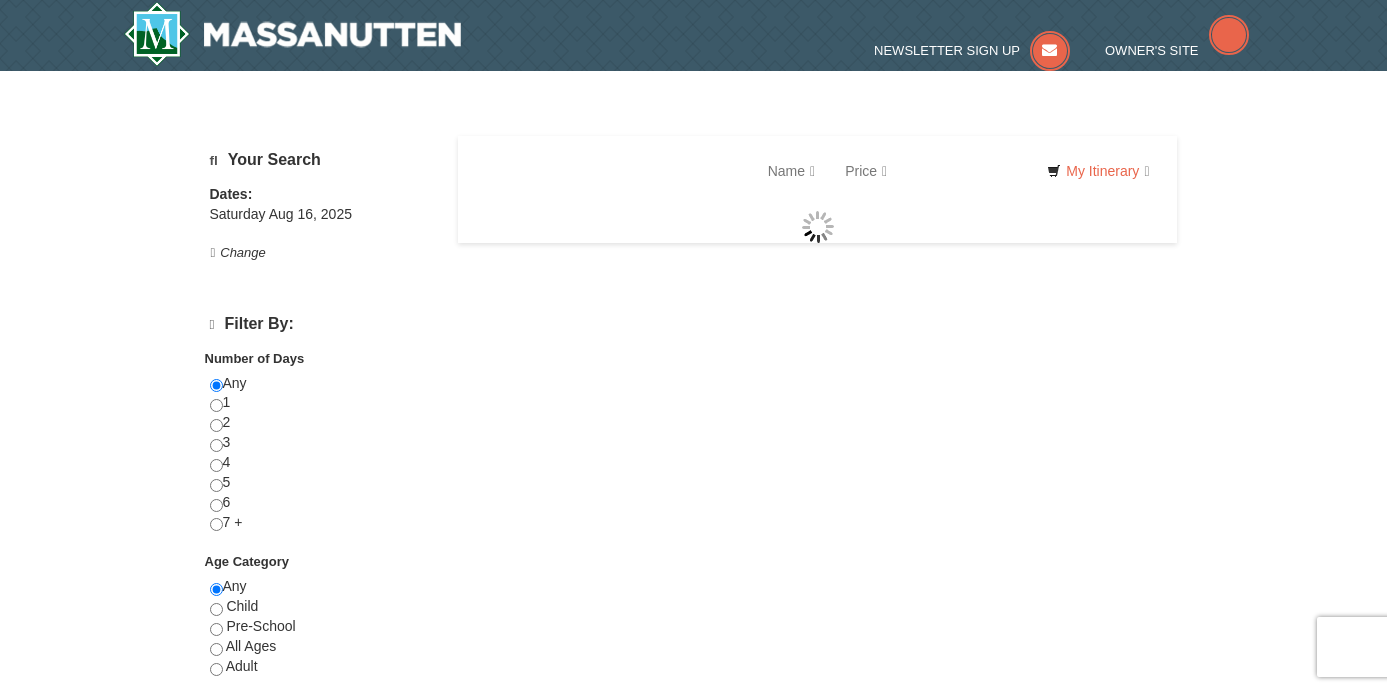 scroll, scrollTop: 0, scrollLeft: 0, axis: both 